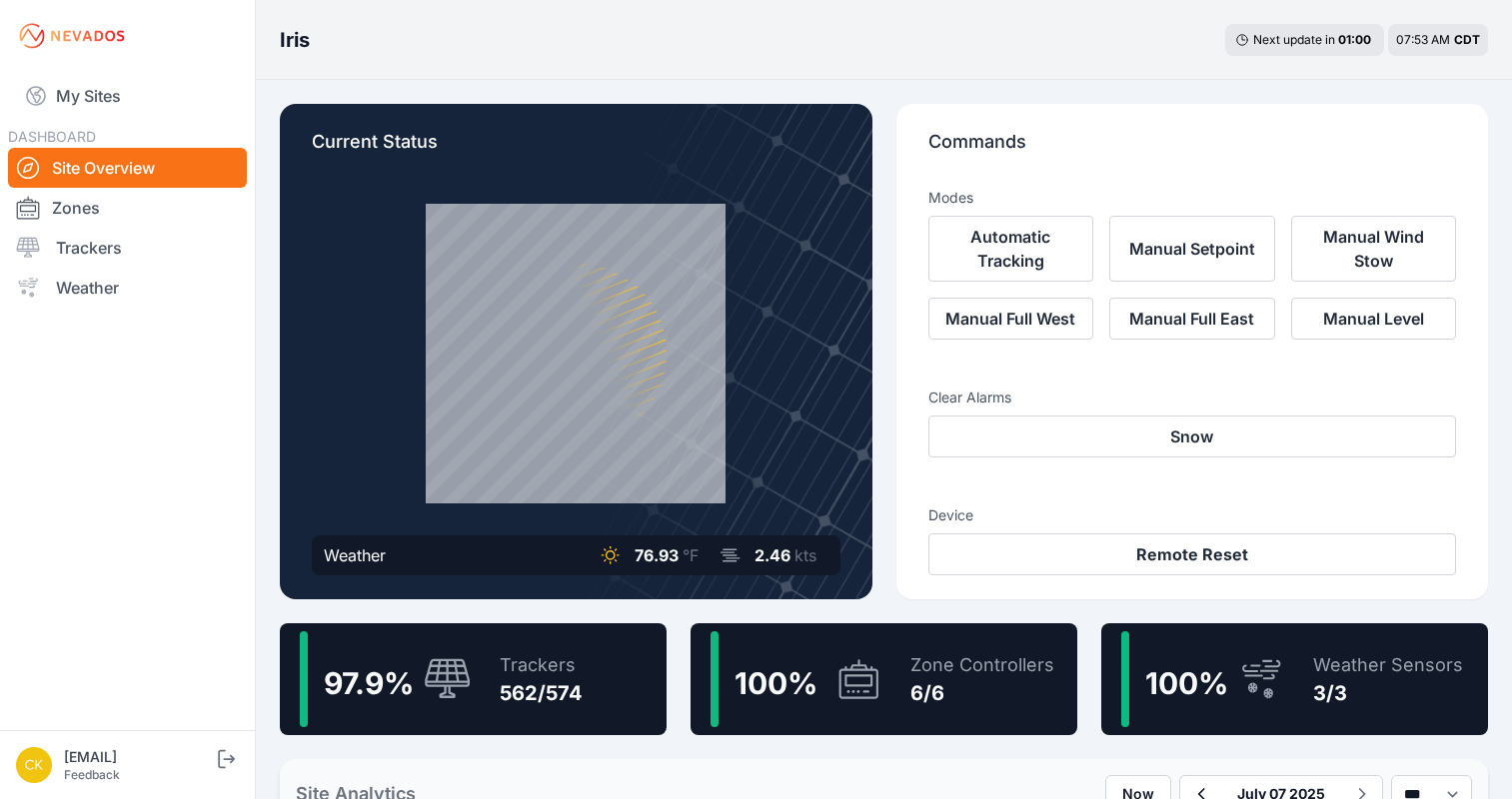 scroll, scrollTop: 0, scrollLeft: 0, axis: both 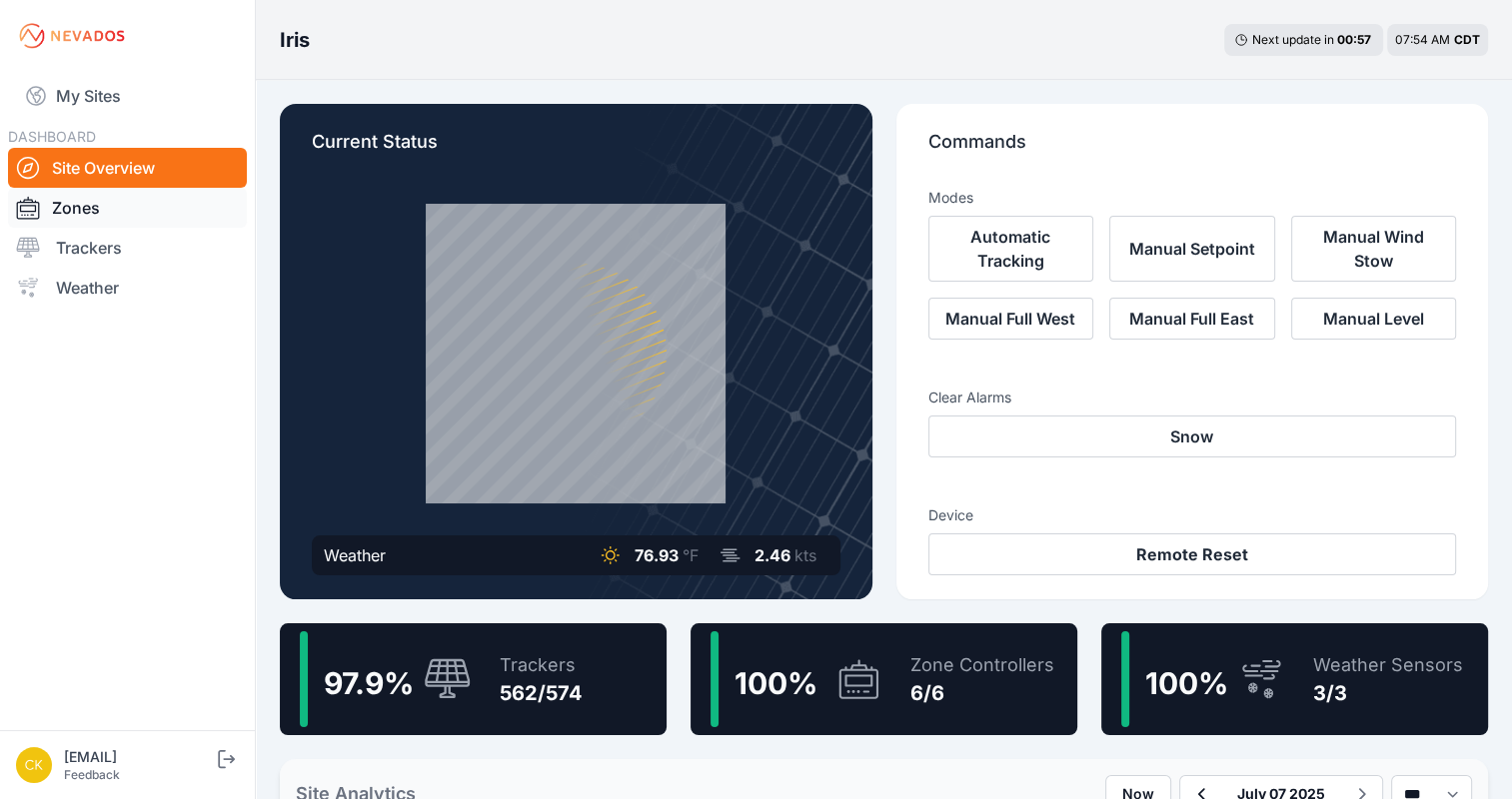 click on "Zones" at bounding box center [127, 208] 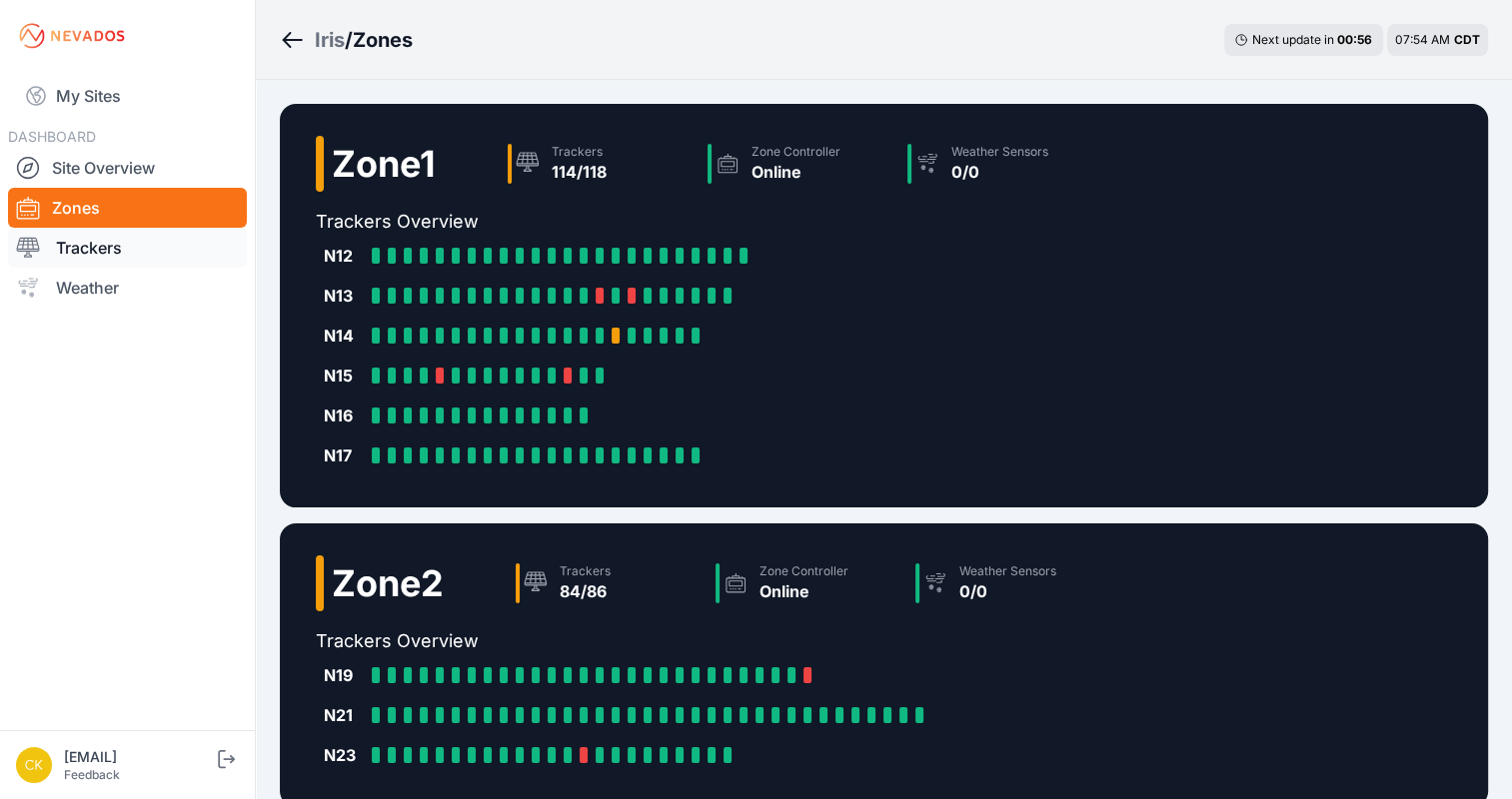 click on "Trackers" at bounding box center (127, 248) 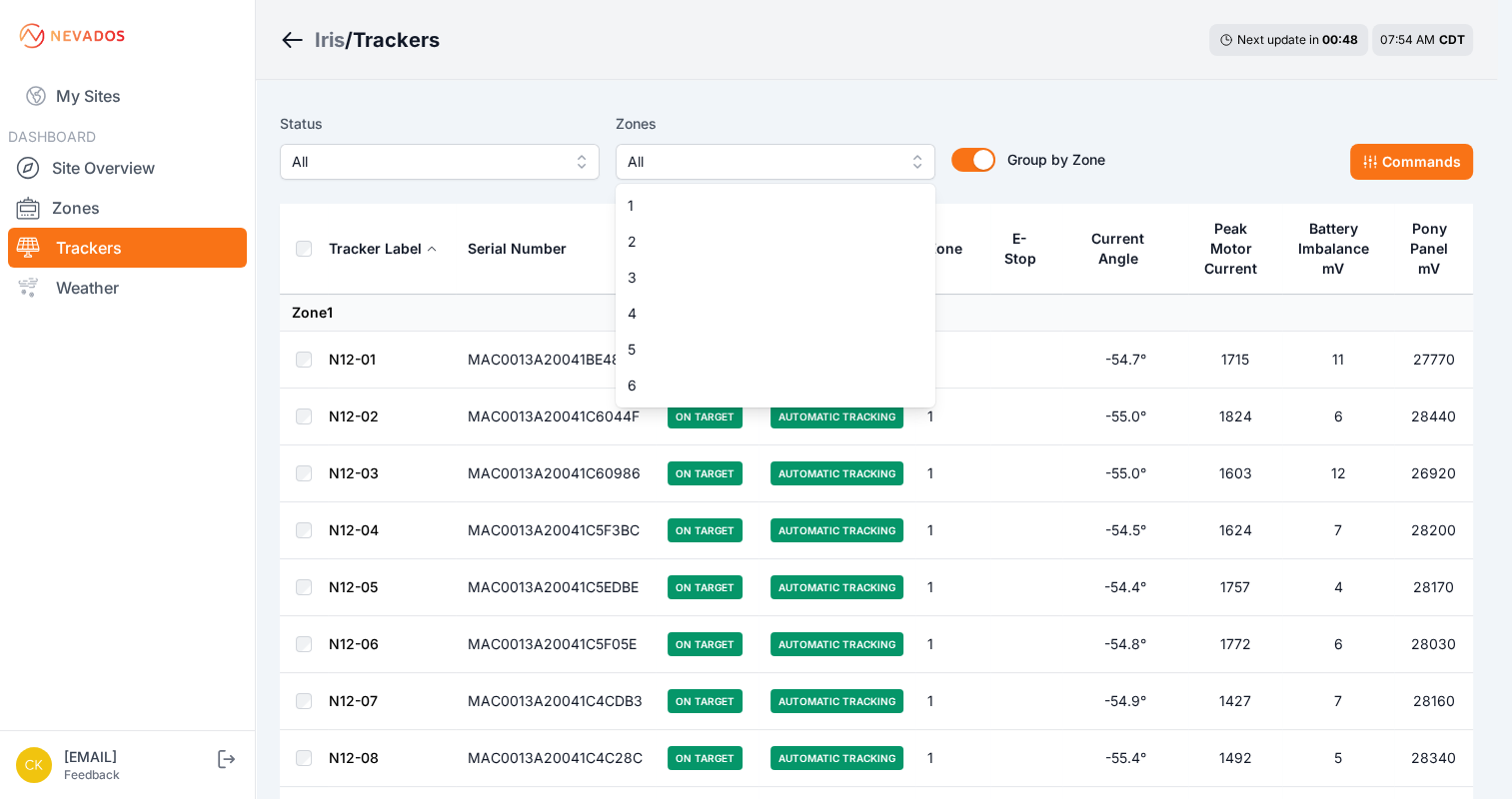 click on "All" at bounding box center (761, 162) 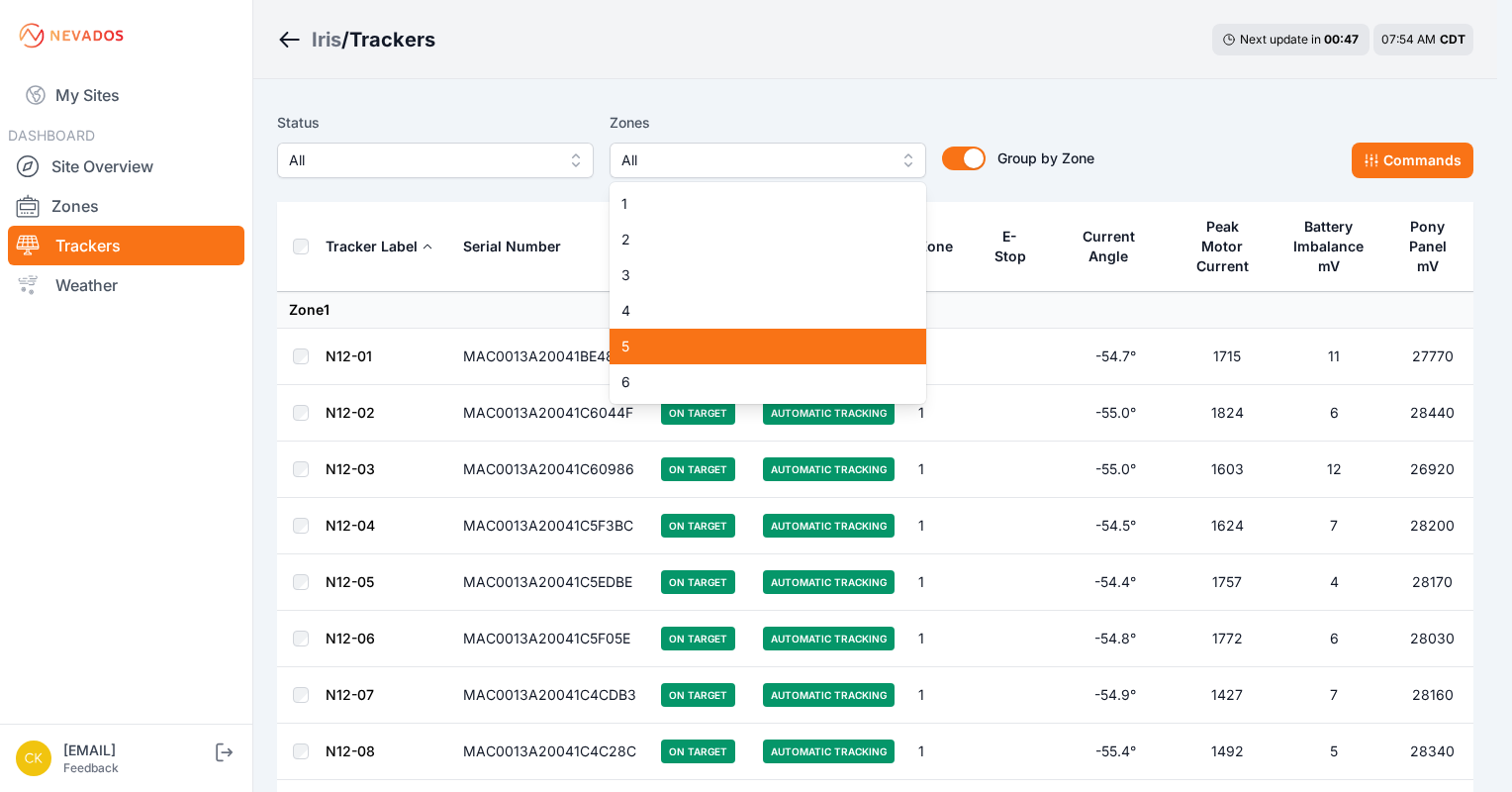 click on "5" at bounding box center (756, 346) 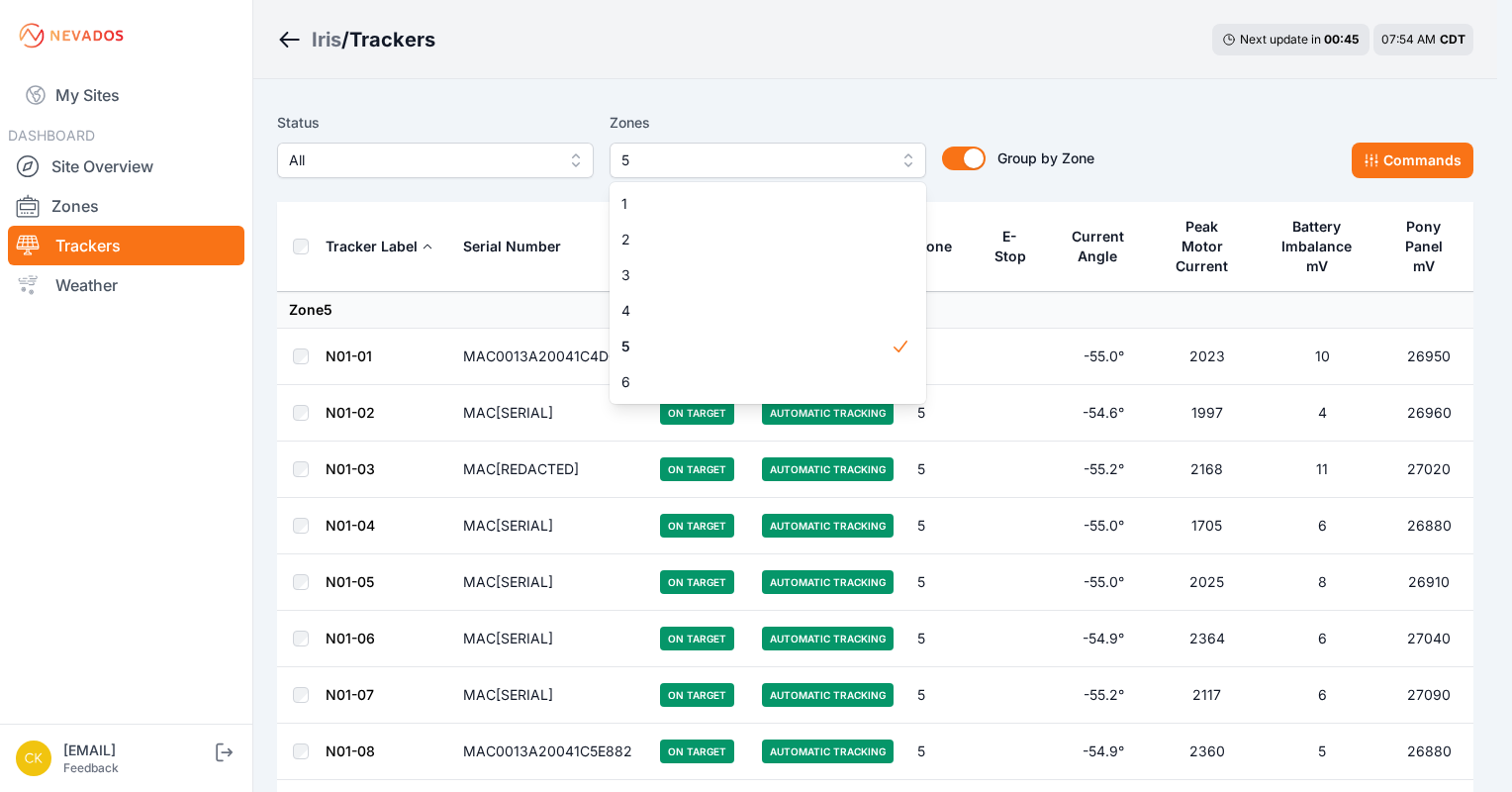 click on "Status All Zones 5 1 2 3 4 5 6 Group by Zone Group by Zone Commands Tracker Label Serial Number Status Mode Zone E-Stop Current Angle Peak Motor Current Battery Imbalance mV Pony Panel mV Zone  5 N01-01 MAC0013A20041C4DC5D On Target Automatic Tracking 5 -55.0° 2023 10 26950 N01-02 MAC0013A20041C5E6DA On Target Automatic Tracking 5 -54.6° 1997 4 26960 N01-03 MAC0013A20041C5EBC5 On Target Automatic Tracking 5 -55.2° 2168 11 27020 N01-04 MAC0013A20041C2ED87 On Target Automatic Tracking 5 -55.0° 1705 6 26880 N01-05 MAC0013A20041C4CEEC On Target Automatic Tracking 5 -55.0° 2025 8 26910 N01-06 MAC0013A20041C4E009 On Target Automatic Tracking 5 -54.9° 2364 6 27040 N01-07 MAC0013A20041C6135D On Target Automatic Tracking 5 -55.2° 2117 6 27090 N01-08 MAC0013A20041C5E882 On Target Automatic Tracking 5 -54.9° 2360 5 26880 N01-09 MAC0013A20041C61254 On Target Automatic Tracking 5 -55.2° 2281 5 27050 N01-10 MAC0013A20041C5F45F On Target Automatic Tracking 5 -54.5° 2068 16 27020 N01-11 MAC0013A20041C4CEFC 5 2275 6" at bounding box center (875, 2272) 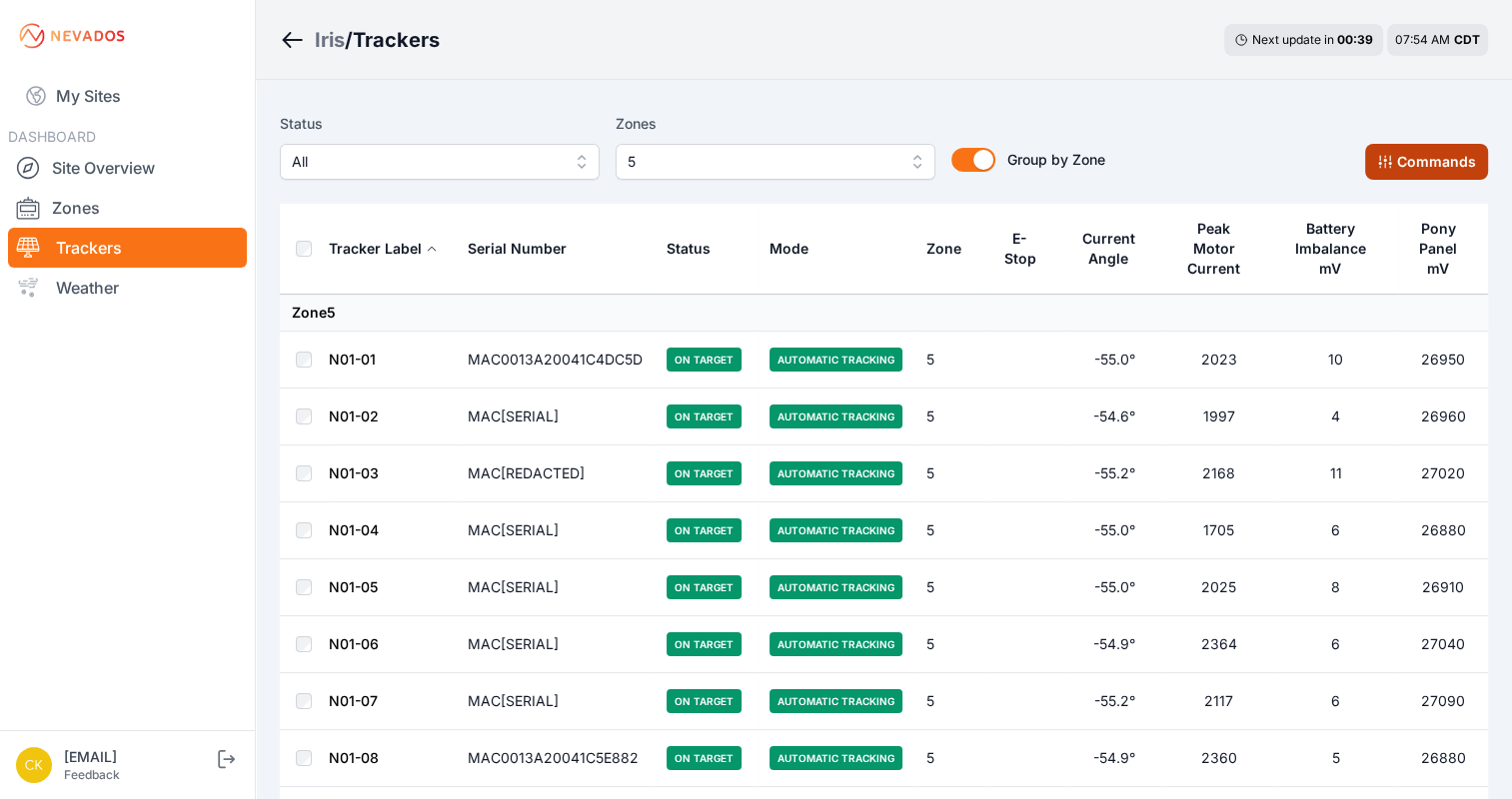 click on "Commands" at bounding box center [1426, 162] 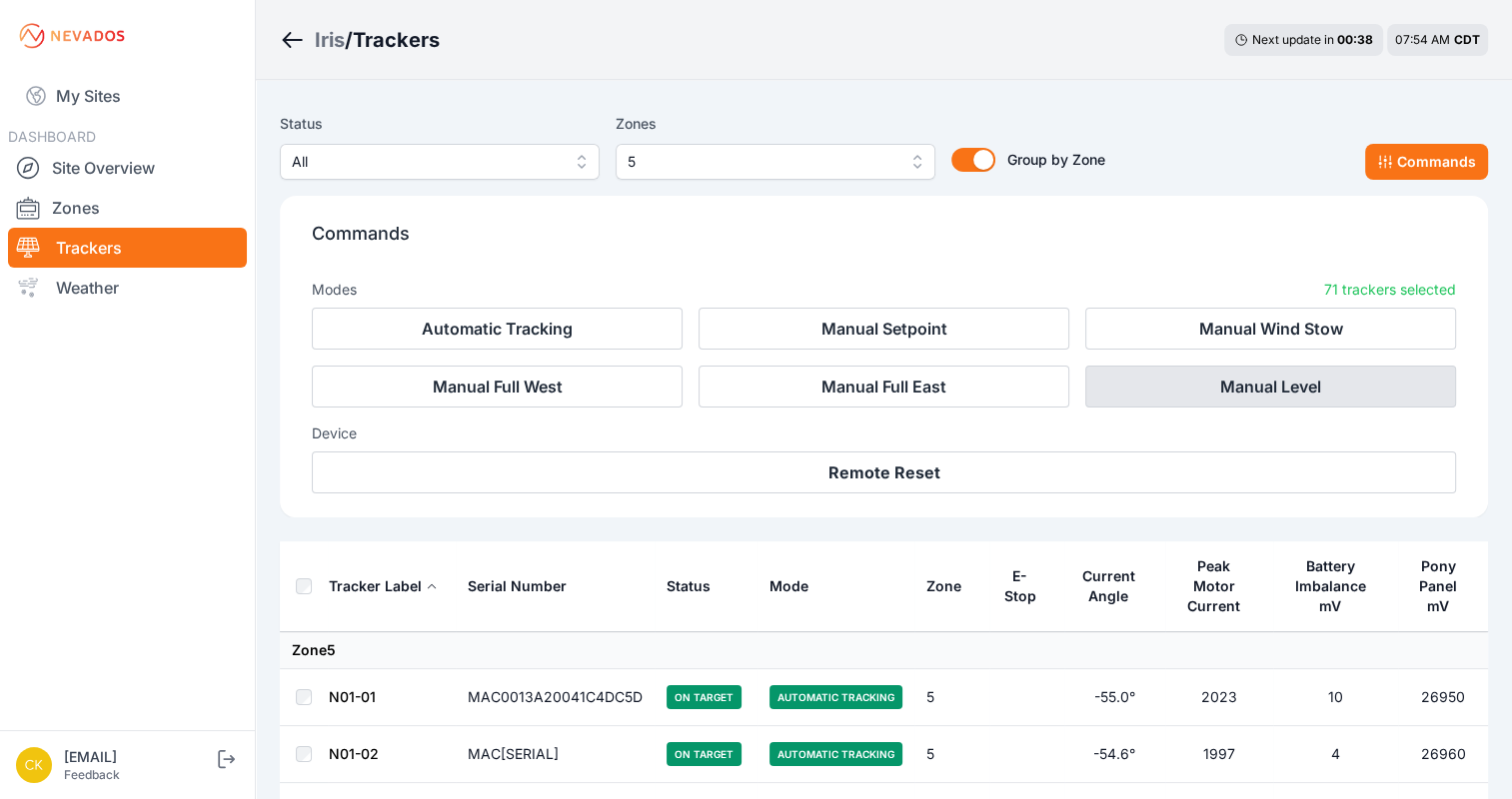 click on "Manual Level" at bounding box center [1270, 387] 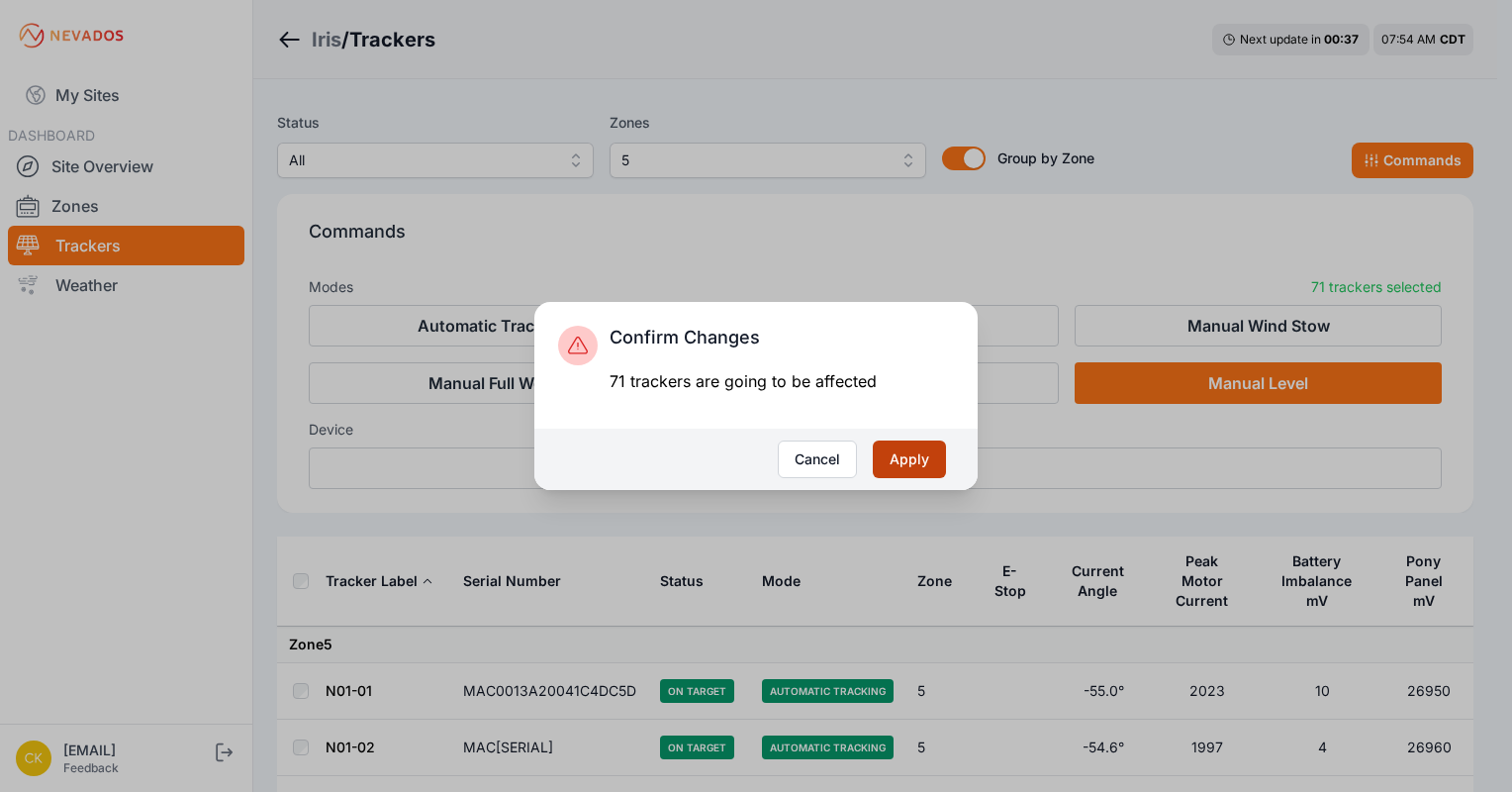 click on "Apply" at bounding box center (909, 459) 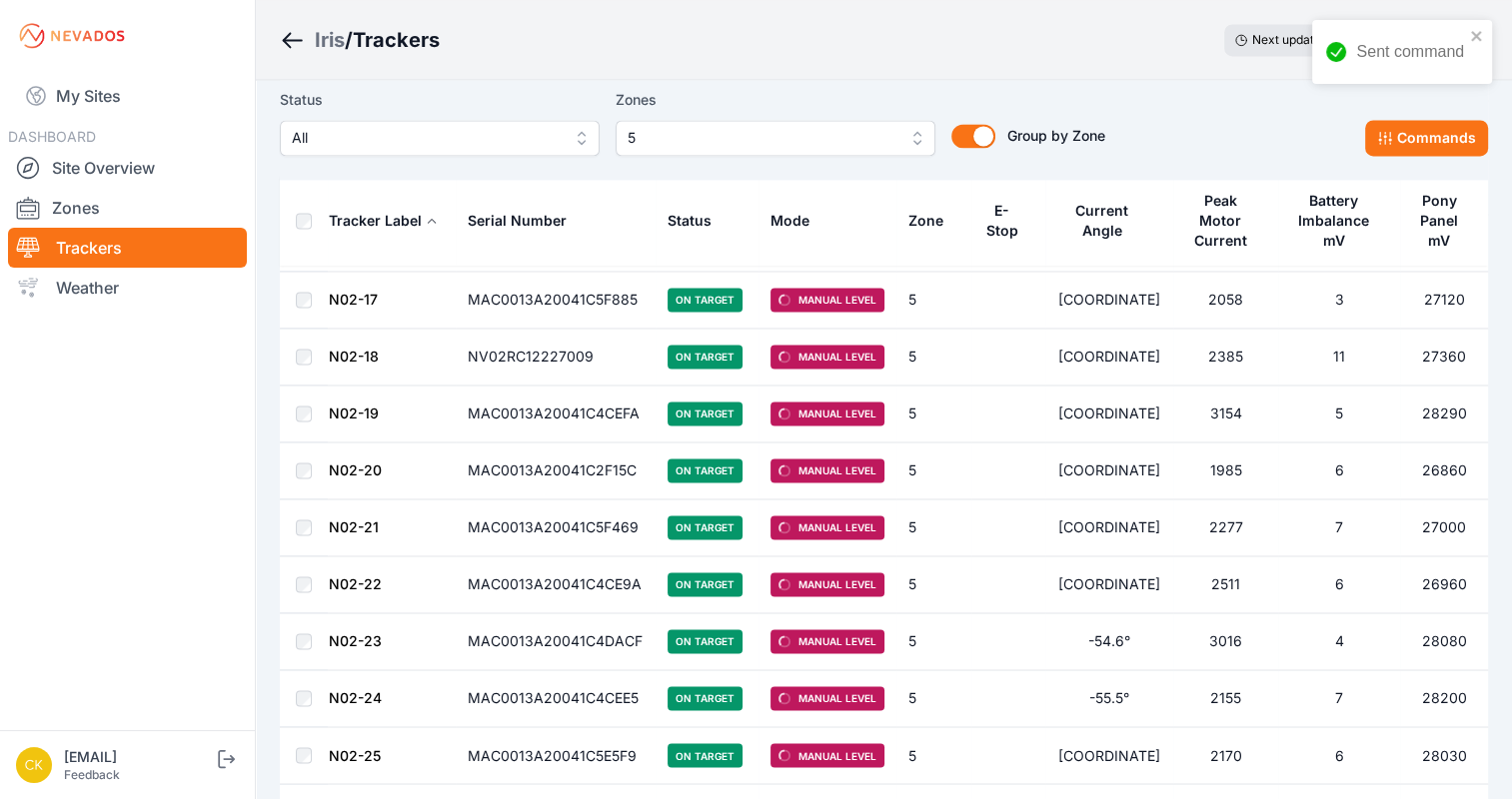 scroll, scrollTop: 3760, scrollLeft: 0, axis: vertical 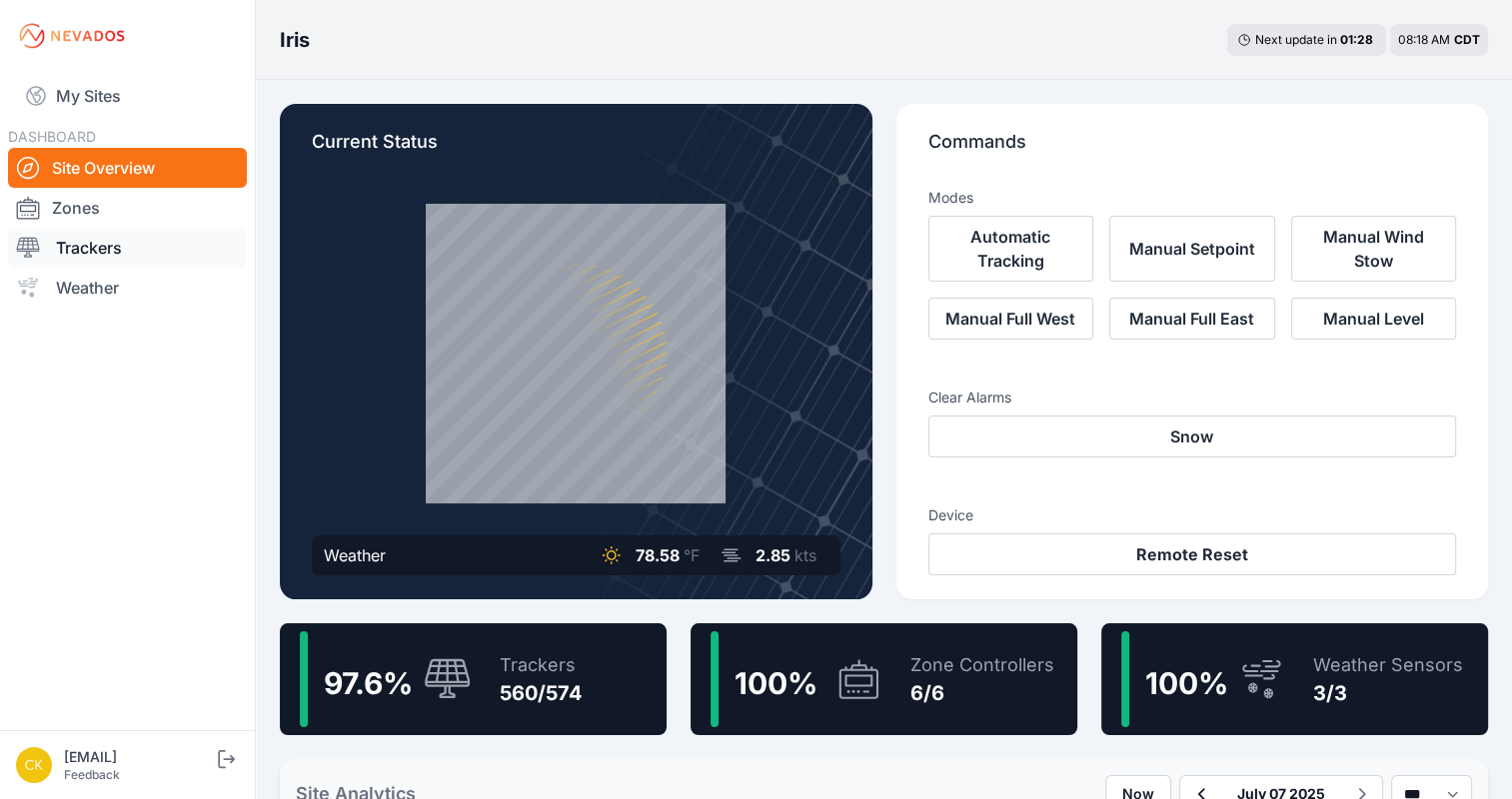 click on "Trackers" at bounding box center (127, 248) 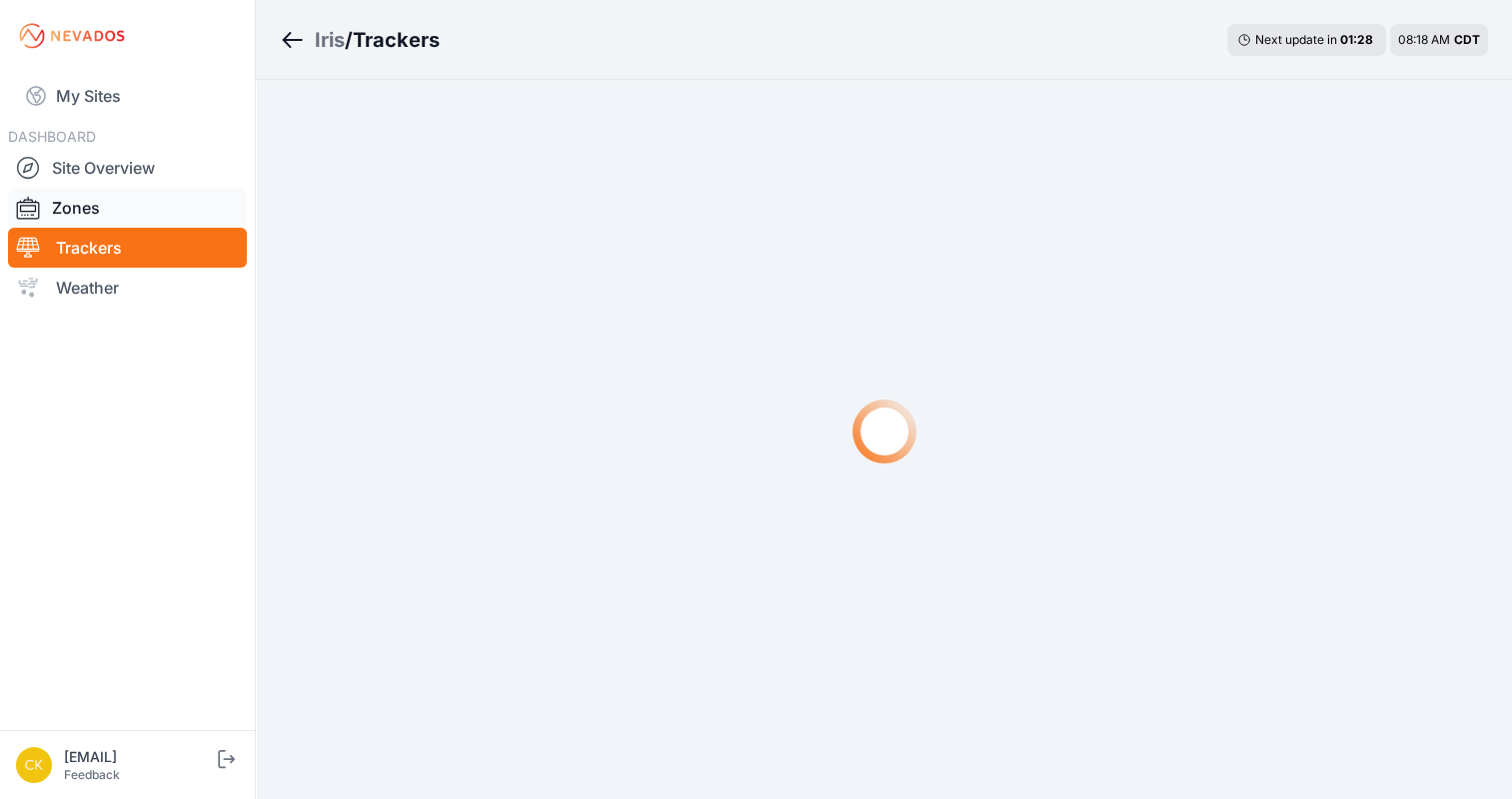 click on "Zones" at bounding box center (127, 208) 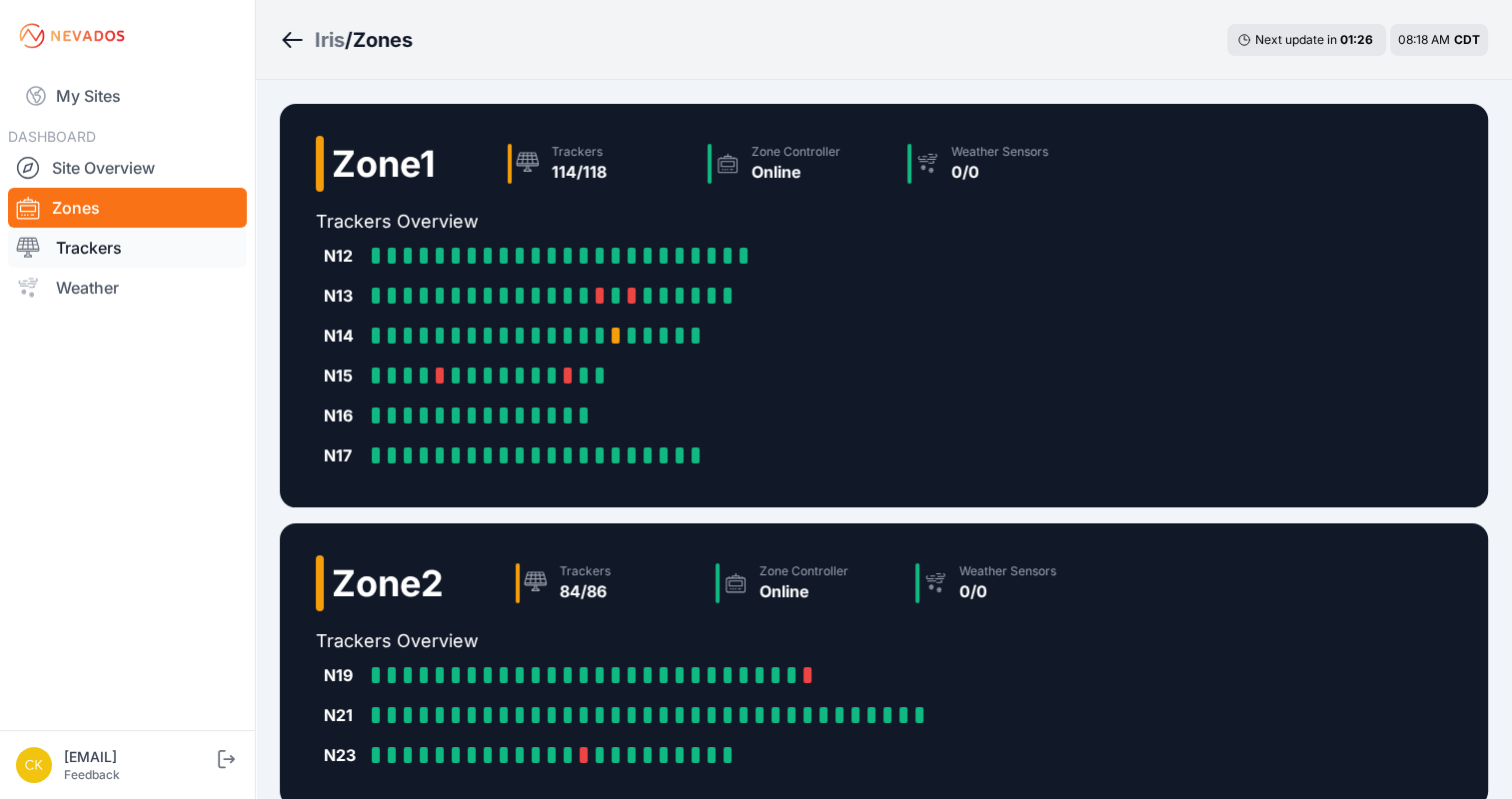 click on "Trackers" at bounding box center (127, 248) 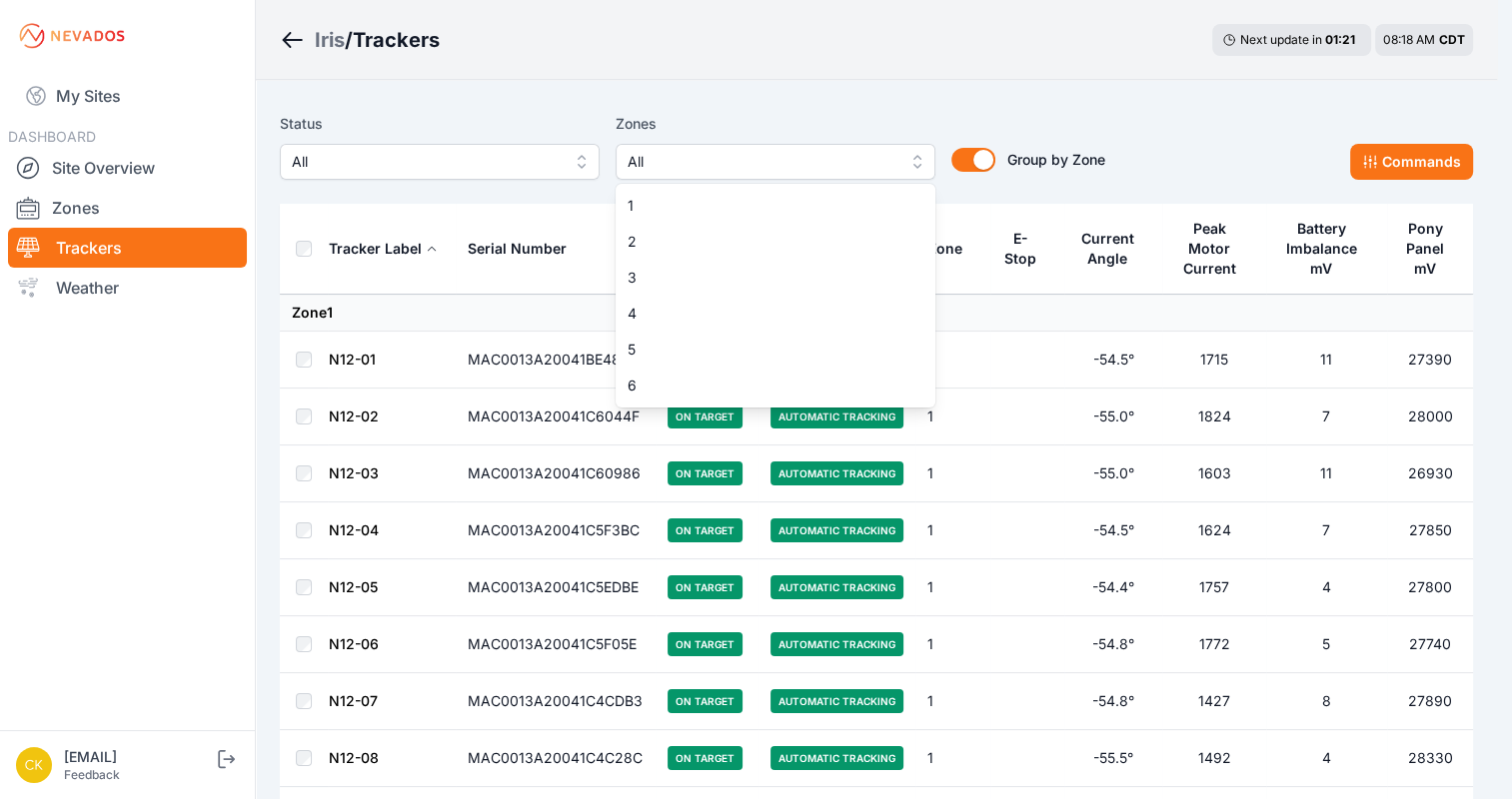 click on "All" at bounding box center (761, 162) 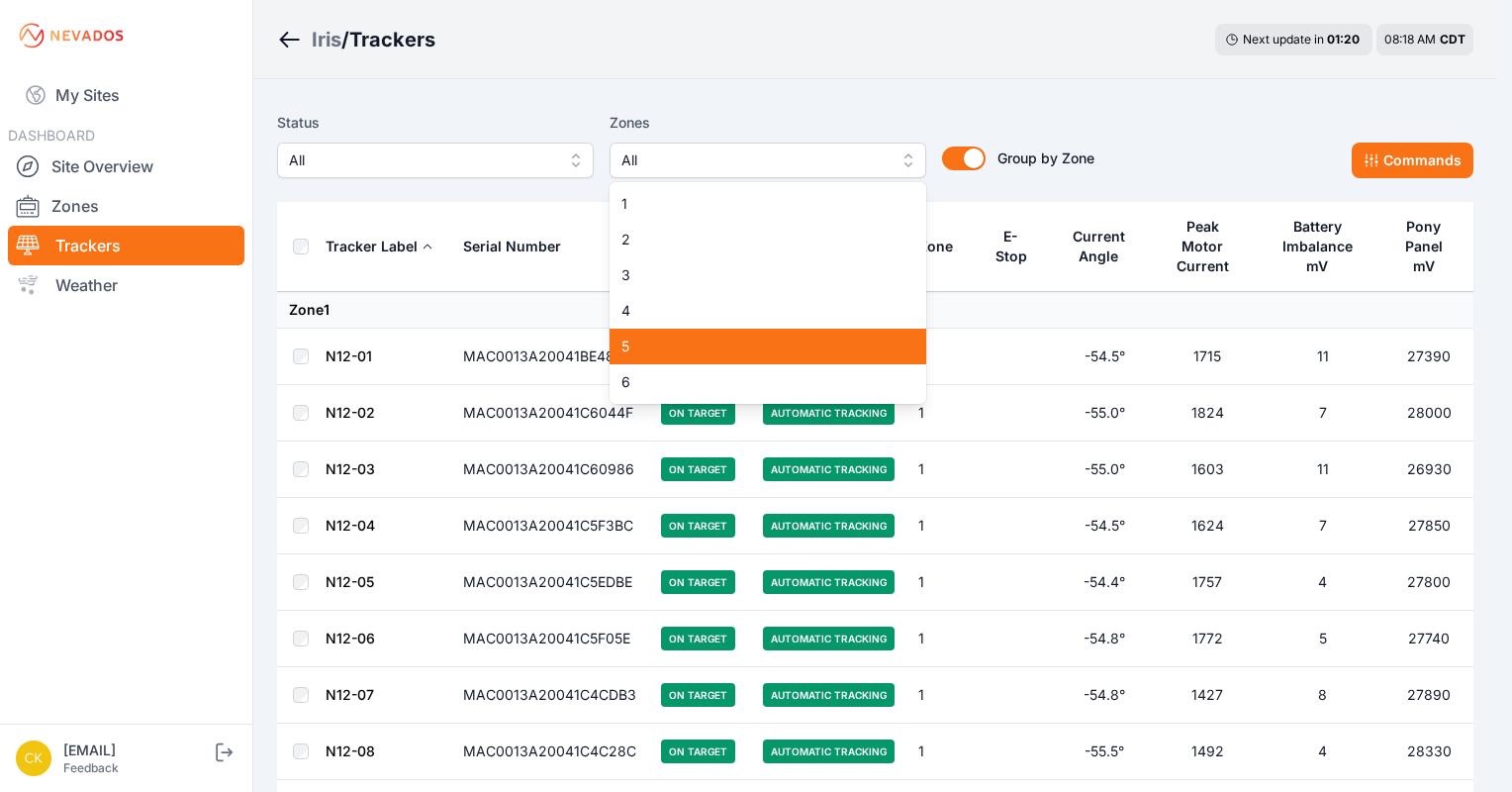 click on "5" at bounding box center [768, 346] 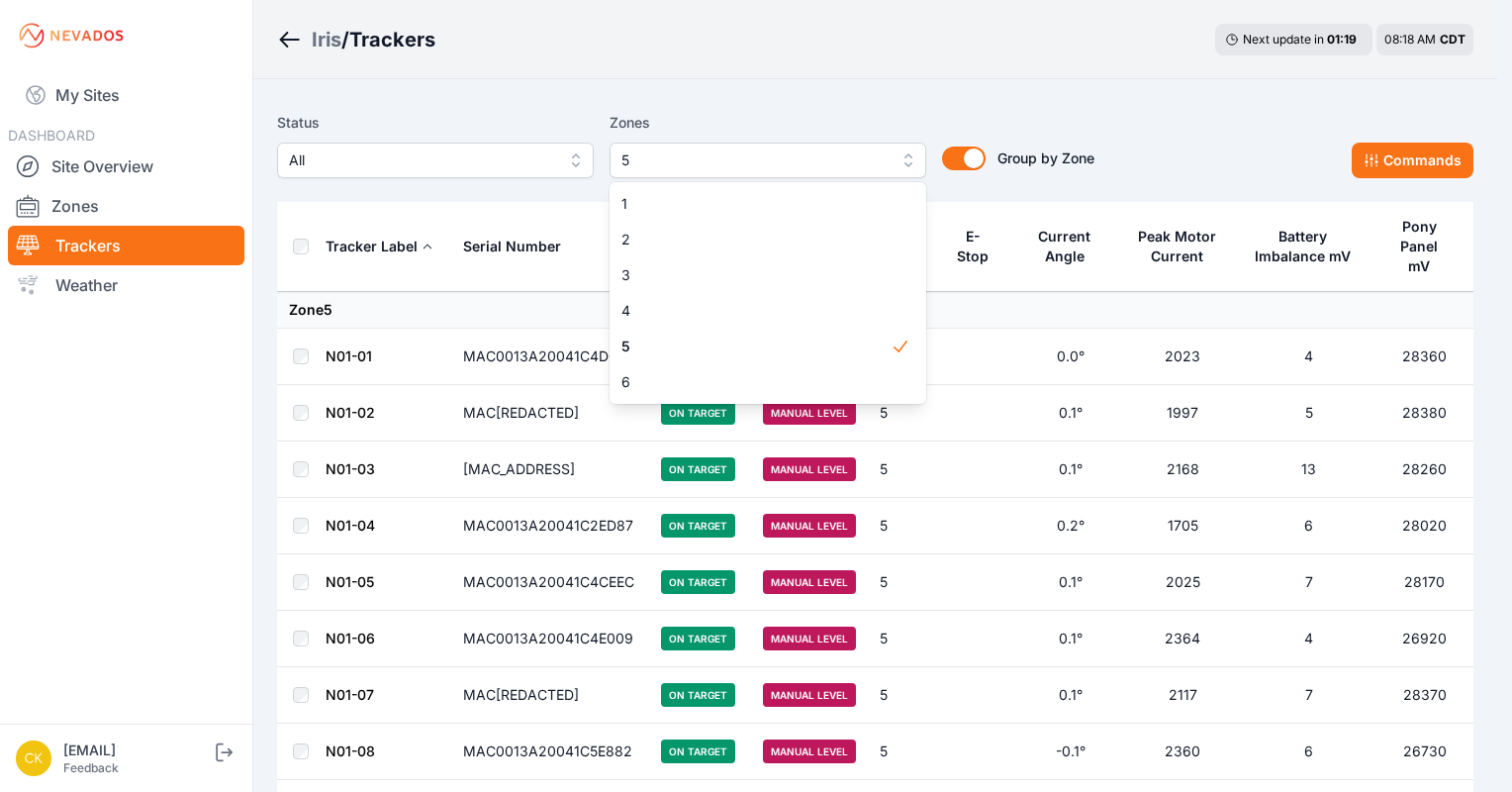 click on "Status All Zones 5 1 2 3 4 5 6 Group by Zone Group by Zone Commands Tracker Label Serial Number Status Mode Zone E-Stop Current Angle Peak Motor Current Battery Imbalance mV Pony Panel mV Zone  5 N01-01 MAC0013A20041C4DC5D On Target Manual Level 5 0.0° 2023 4 28360 N01-02 MAC0013A20041C5E6DA On Target Manual Level 5 0.1° 1997 5 28380 N01-03 MAC0013A20041C5EBC5 On Target Manual Level 5 0.1° 2168 13 28260 N01-04 MAC0013A20041C2ED87 On Target Manual Level 5 0.2° 1705 6 28020 N01-05 MAC0013A20041C4CEEC On Target Manual Level 5 0.1° 2025 7 28170 N01-06 MAC0013A20041C4E009 On Target Manual Level 5 0.1° 2364 4 26920 N01-07 MAC0013A20041C6135D On Target Manual Level 5 0.1° 2117 7 28370 N01-08 MAC0013A20041C5E882 On Target Manual Level 5 -0.1° 2360 6 26730 N01-09 MAC0013A20041C61254 On Target Manual Level 5 0.3° 2281 4 26900 N01-10 MAC0013A20041C5F45F On Target Manual Level 5 0.1° 2068 5 28140 N01-11 MAC0013A20041C4CEFC On Target Manual Level 5 0.1° 2275 6 26550 N01-12 MAC0013A20041C610C2 On Target 5 0.1°" at bounding box center [875, 2272] 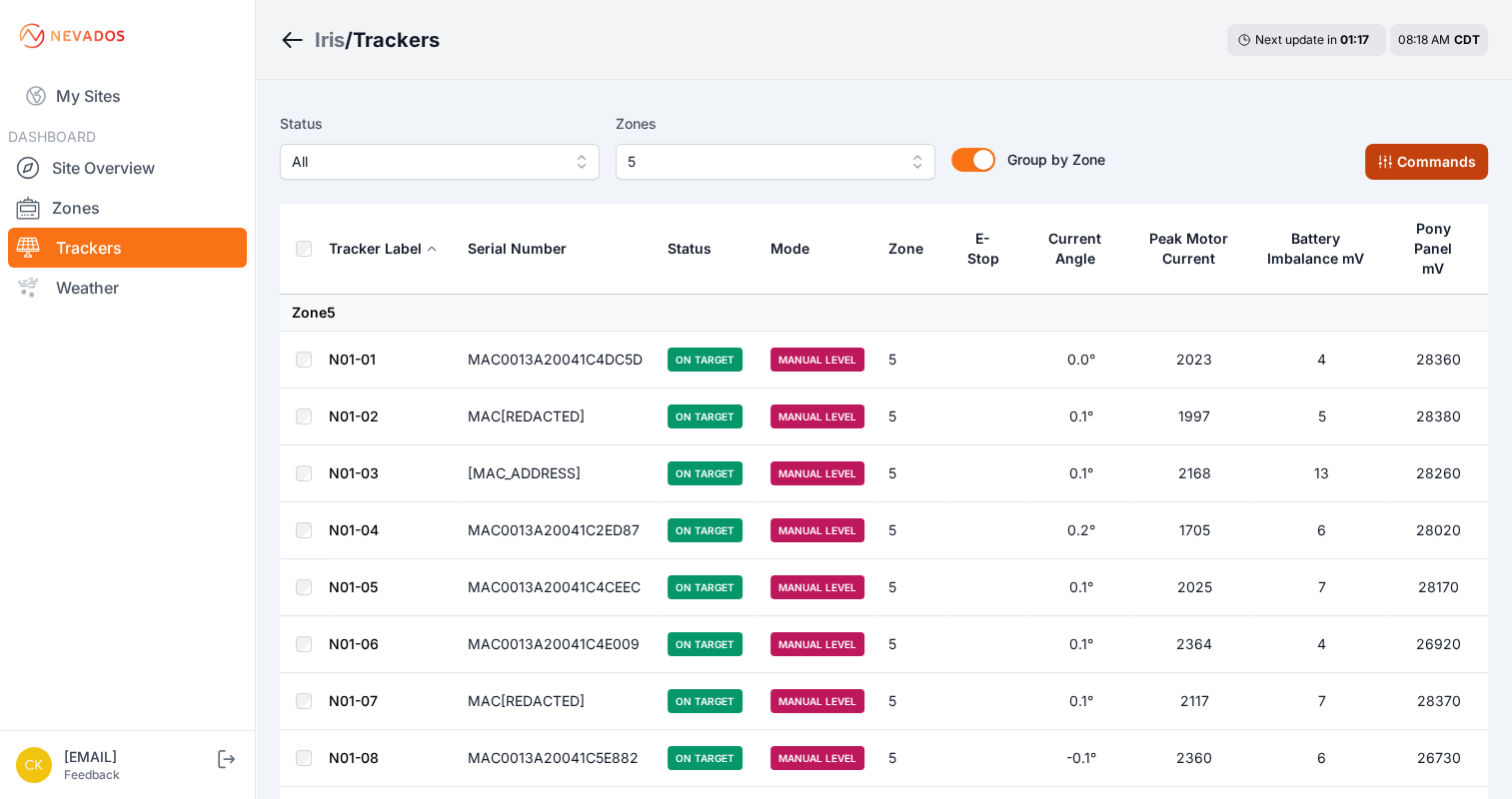 click on "Commands" at bounding box center (1426, 162) 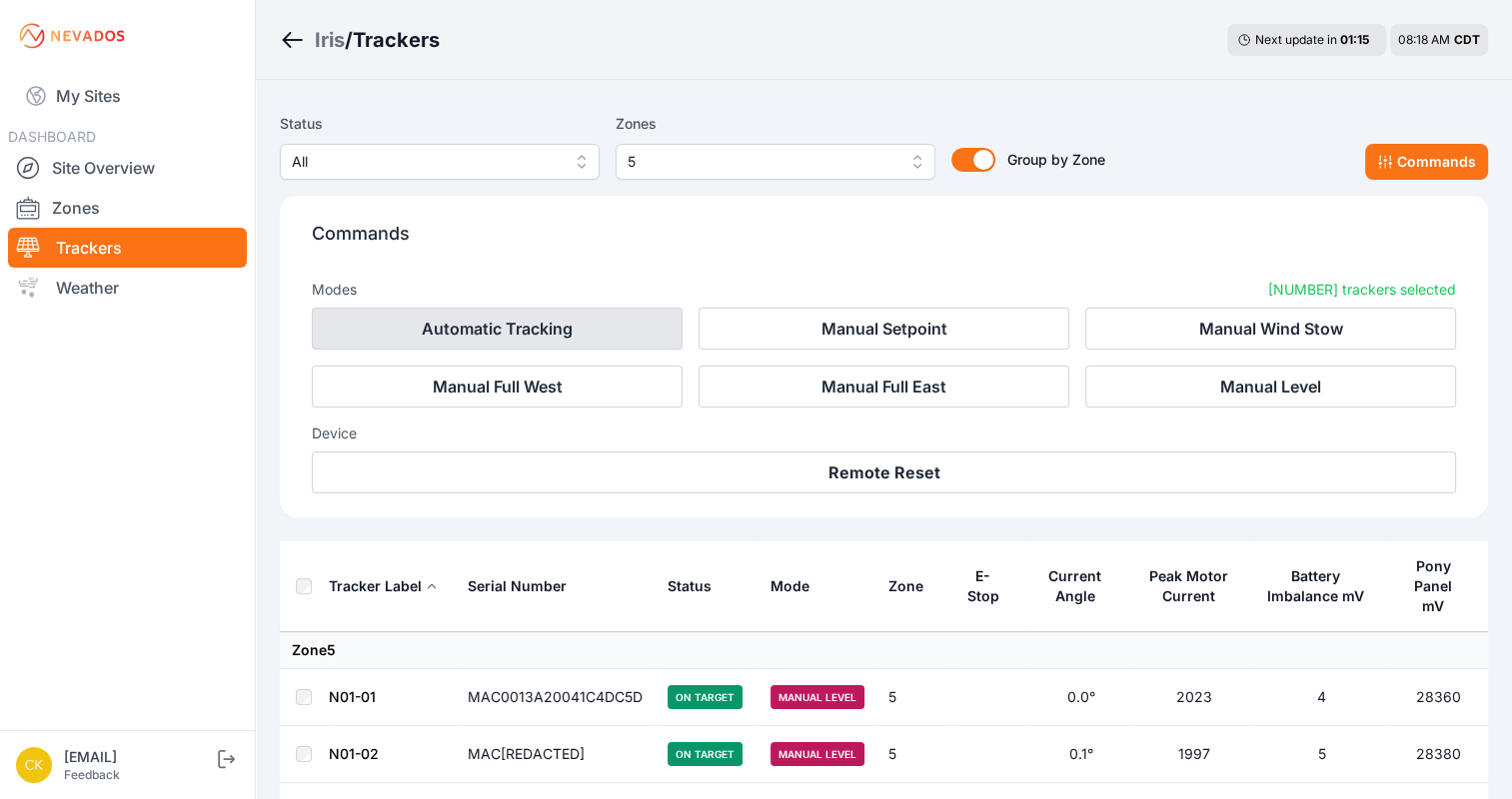 click on "Automatic Tracking" at bounding box center [497, 329] 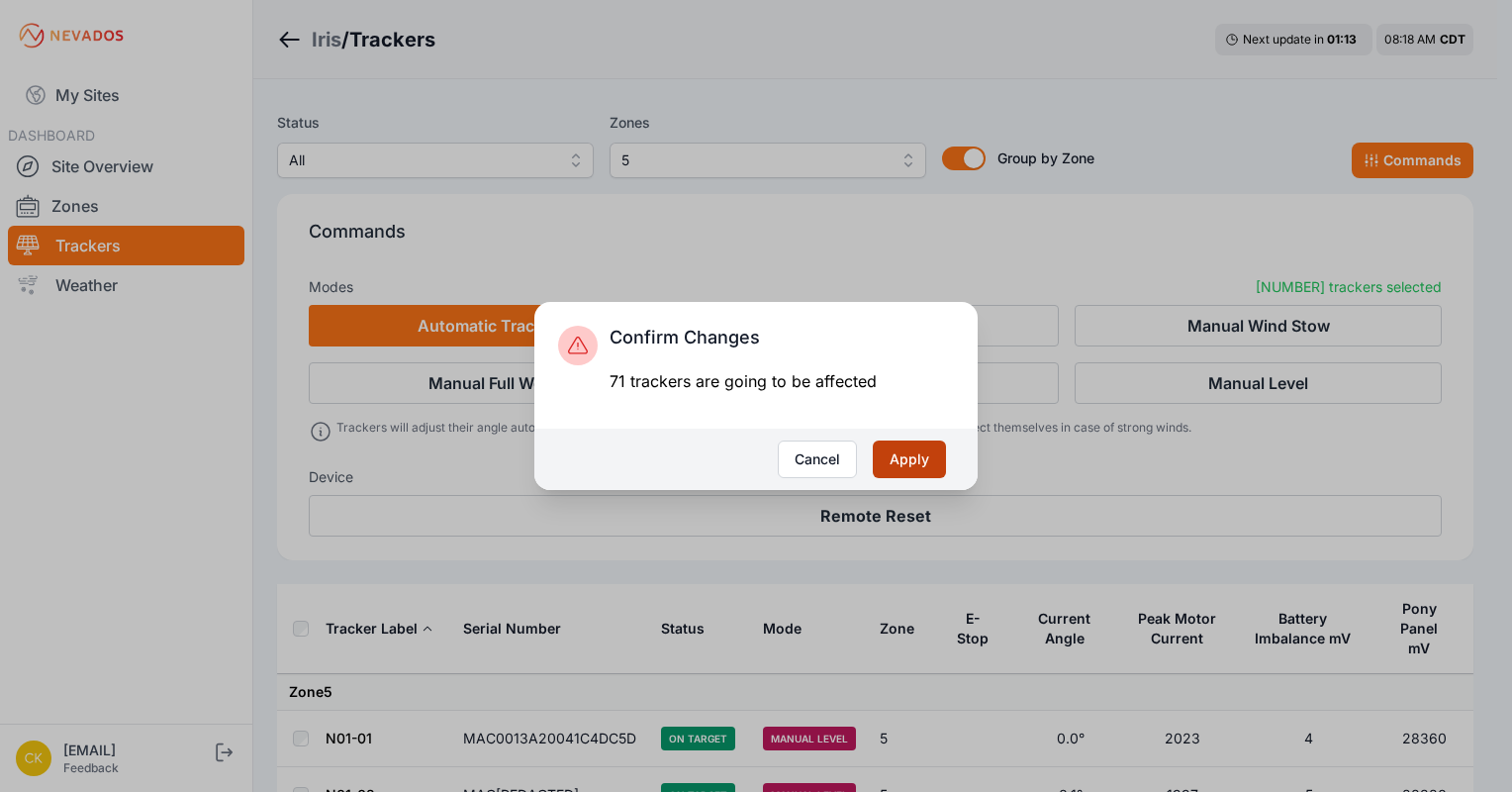 click on "Apply" at bounding box center [909, 459] 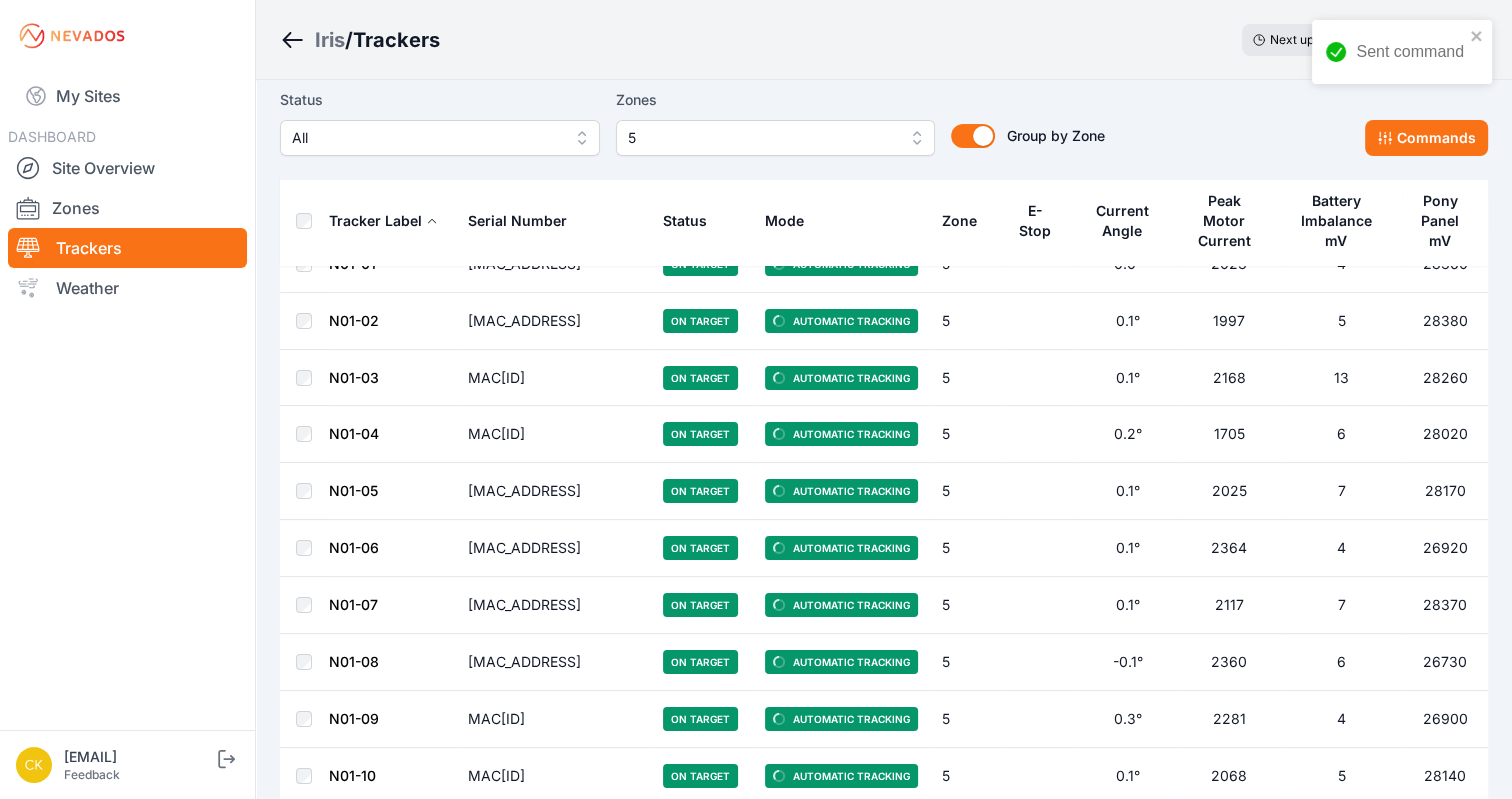 scroll, scrollTop: 0, scrollLeft: 0, axis: both 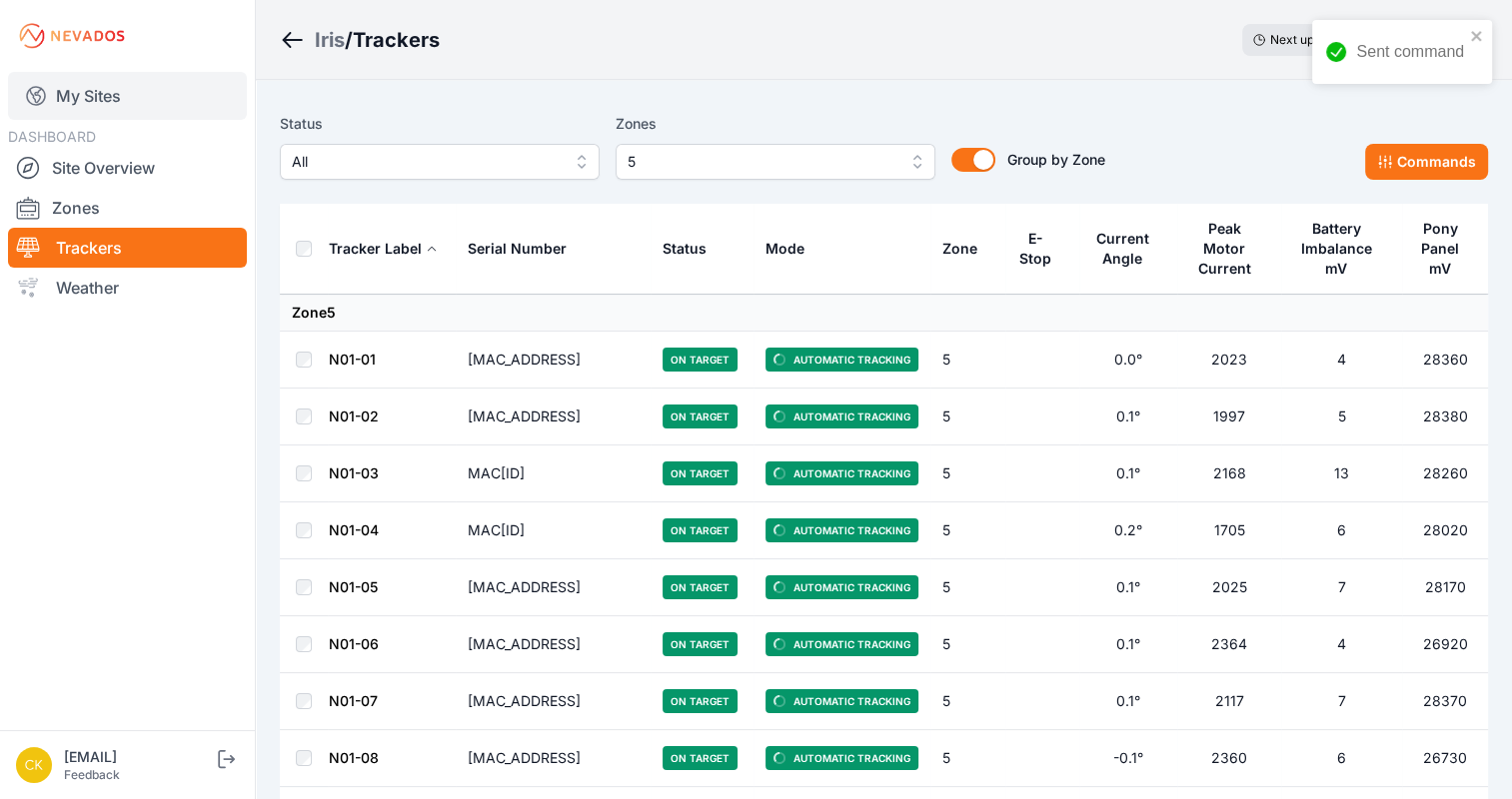 click on "My Sites" at bounding box center (127, 96) 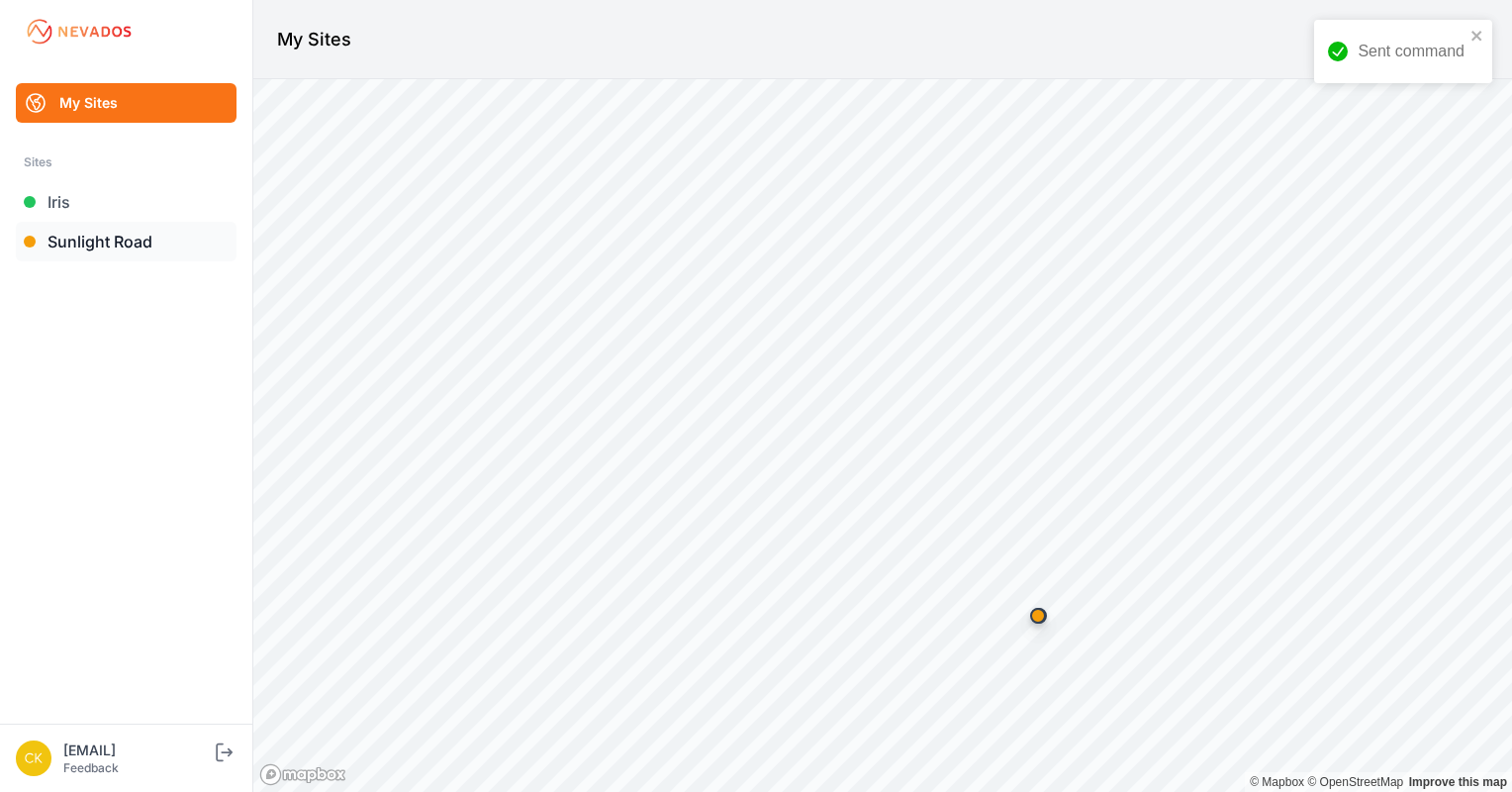 click on "Sunlight Road" at bounding box center (126, 242) 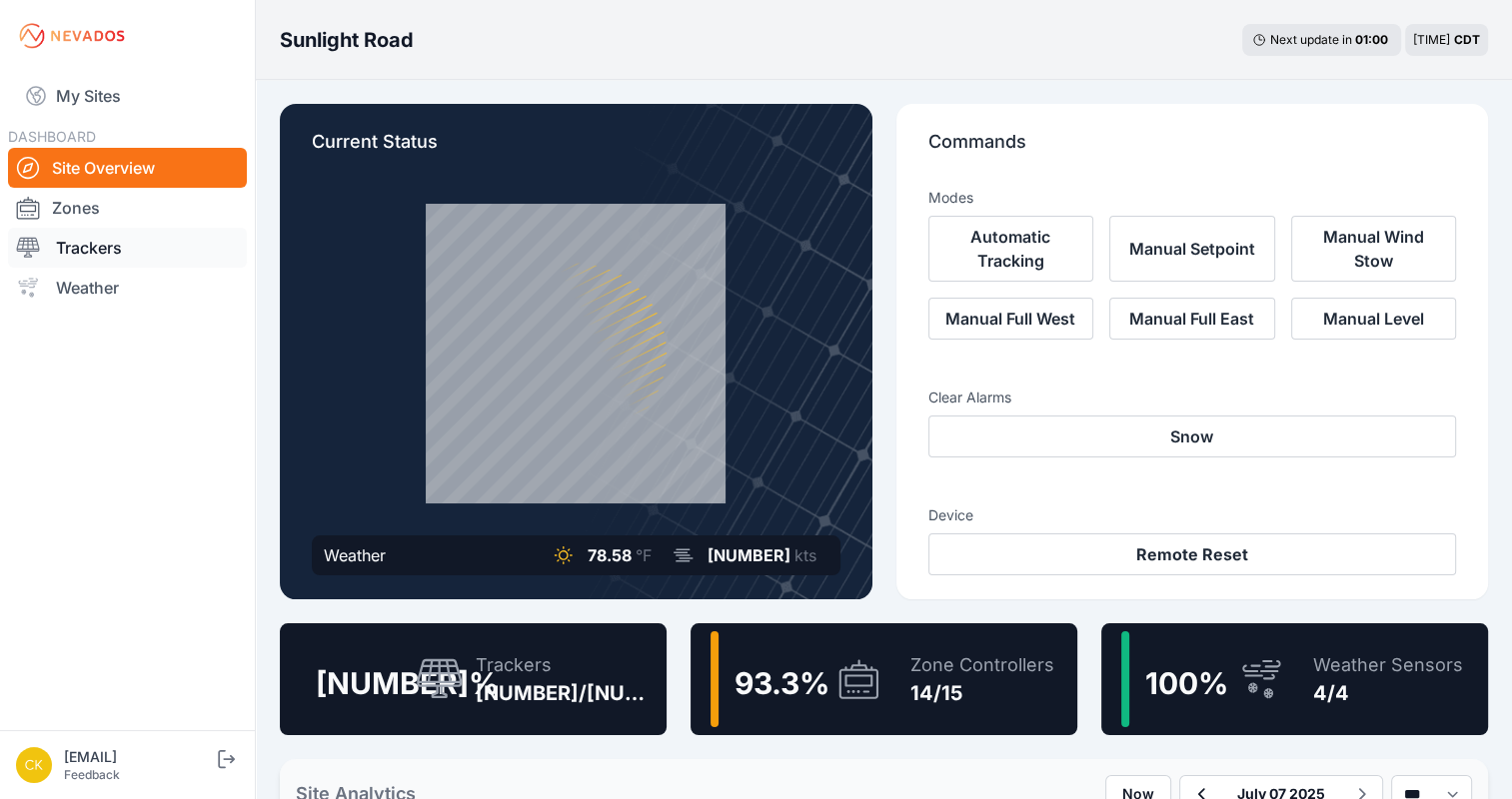 click on "Trackers" at bounding box center (127, 248) 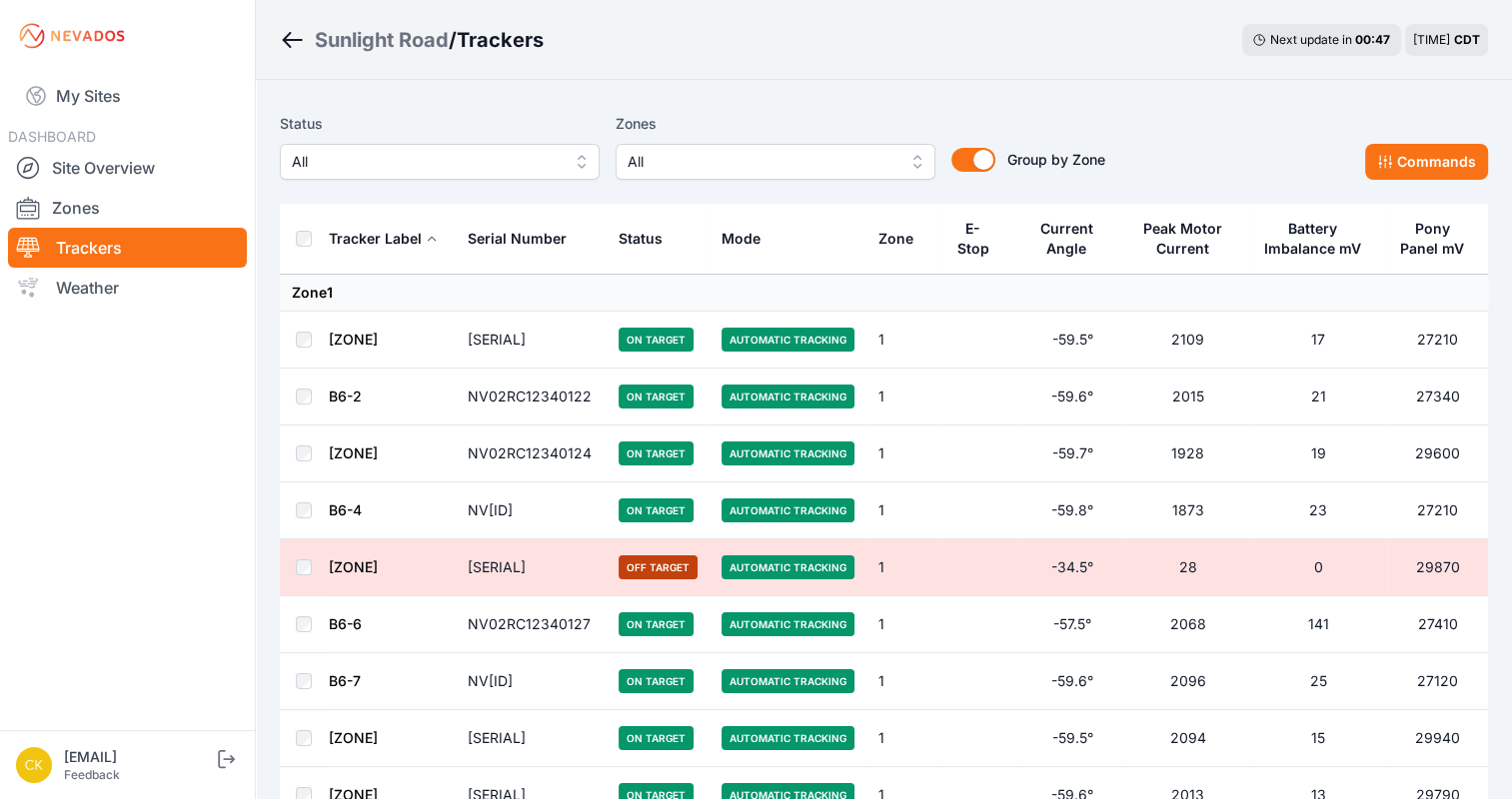 click on "All" at bounding box center (761, 162) 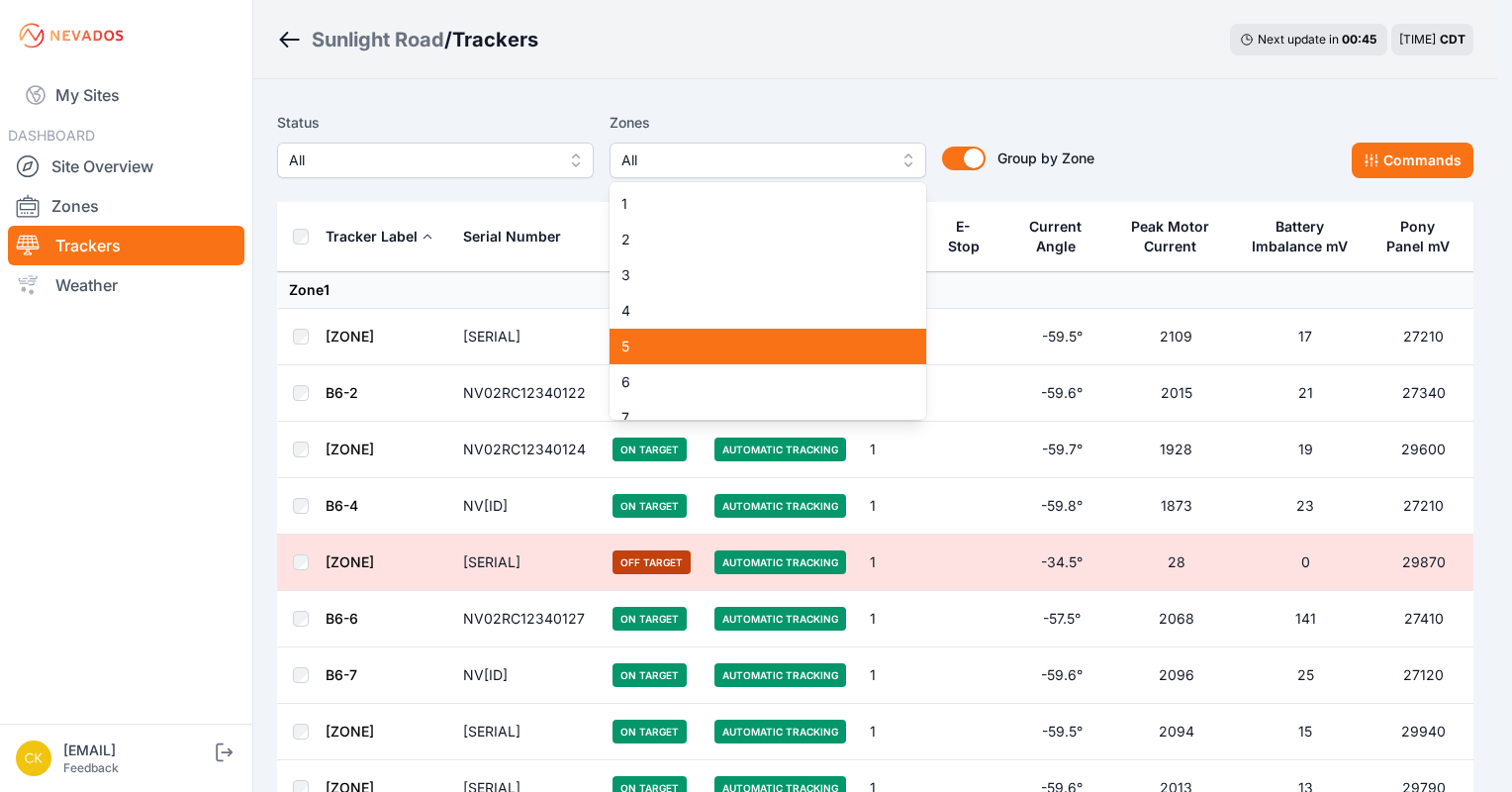 click on "5" at bounding box center [756, 346] 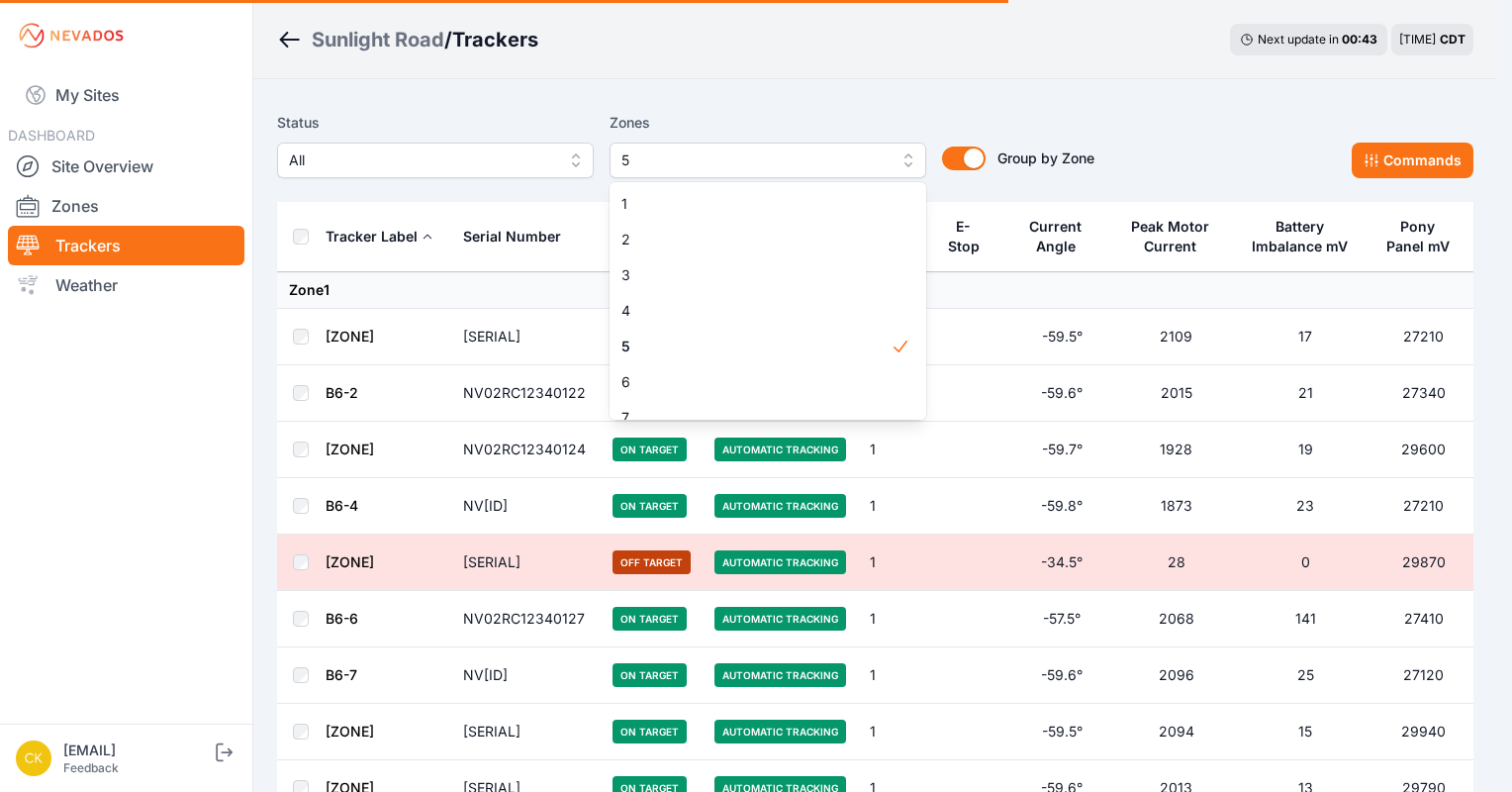 click on "Sunlight Road  /  Trackers Next update in   00 : 43 08:19 AM CDT Status All Zones 5 1 2 3 4 5 6 7 8 9 10 11 12 13 14 15 Group by Zone Group by Zone Commands Tracker Label Serial Number Status Mode Zone E-Stop Current Angle Peak Motor Current Battery Imbalance mV Pony Panel mV Zone  1 B6-1 NV02RC12340125 On Target Automatic Tracking 1 -59.5° 2109 17 27210 B6-2 NV02RC12340122 On Target Automatic Tracking 1 -59.6° 2015 21 27340 B6-3 NV02RC12340124 On Target Automatic Tracking 1 -59.7° 1928 19 29600 B6-4 NV02RC12340650 On Target Automatic Tracking 1 -59.8° 1873 23 27210 B6-5 NV02RC12340128 Off Target Automatic Tracking 1 -34.5° 28 0 29870 B6-6 NV02RC12340127 On Target Automatic Tracking 1 -57.5° 2068 141 27410 B6-7 NV02RC12424704 On Target Automatic Tracking 1 -59.6° 2096 25 27120 B6-8 NV02RC12340130 On Target Automatic Tracking 1 -59.5° 2094 15 29940 B6-9 NV02RC12340176 On Target Automatic Tracking 1 -59.6° 2013 13 29790 B6-10 NV02RC12340177 On Target Automatic Tracking 1 -59.6° 2050 20 27300 B9-1" at bounding box center [748, 0] 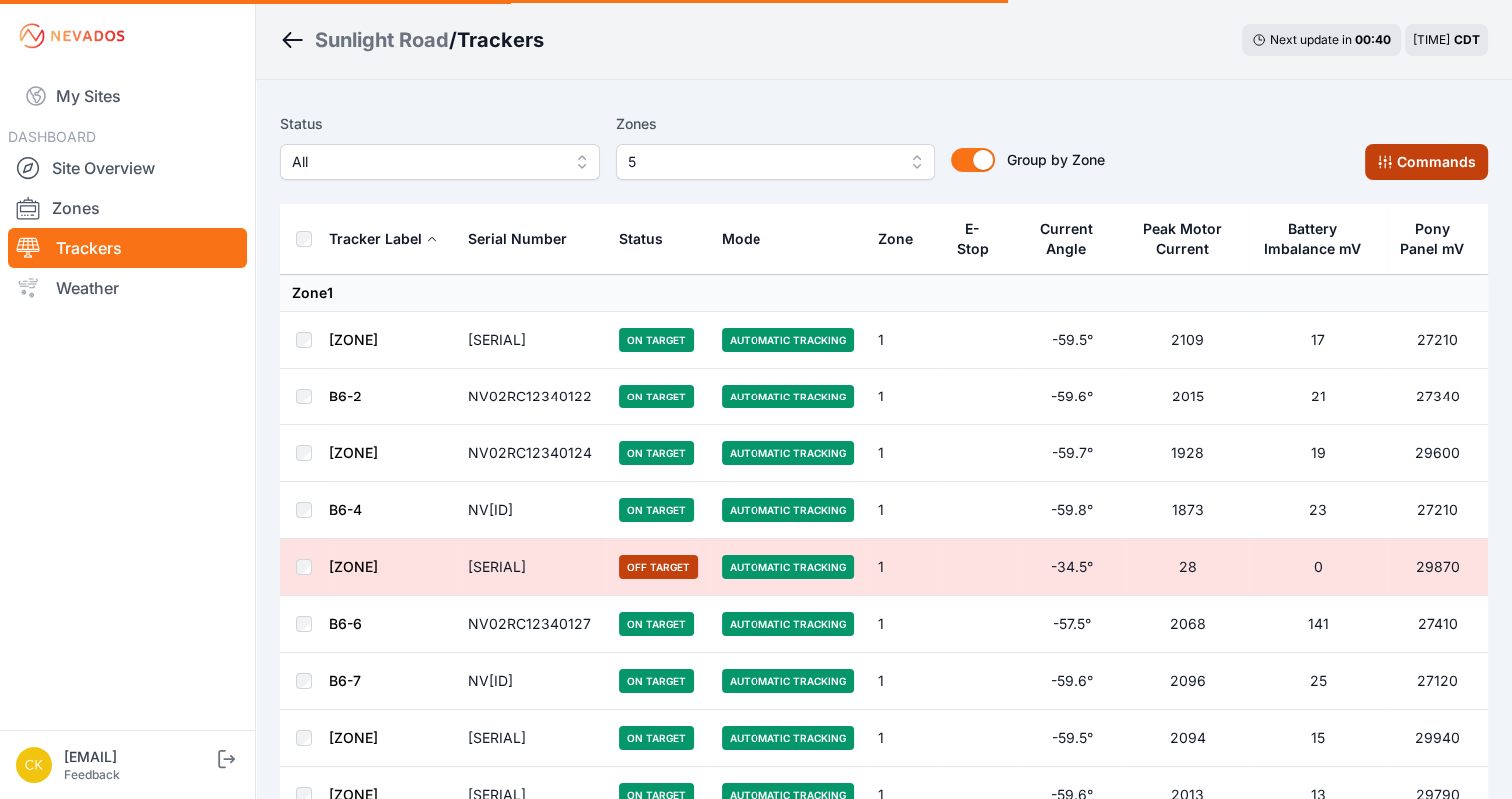 click on "Commands" at bounding box center [1426, 162] 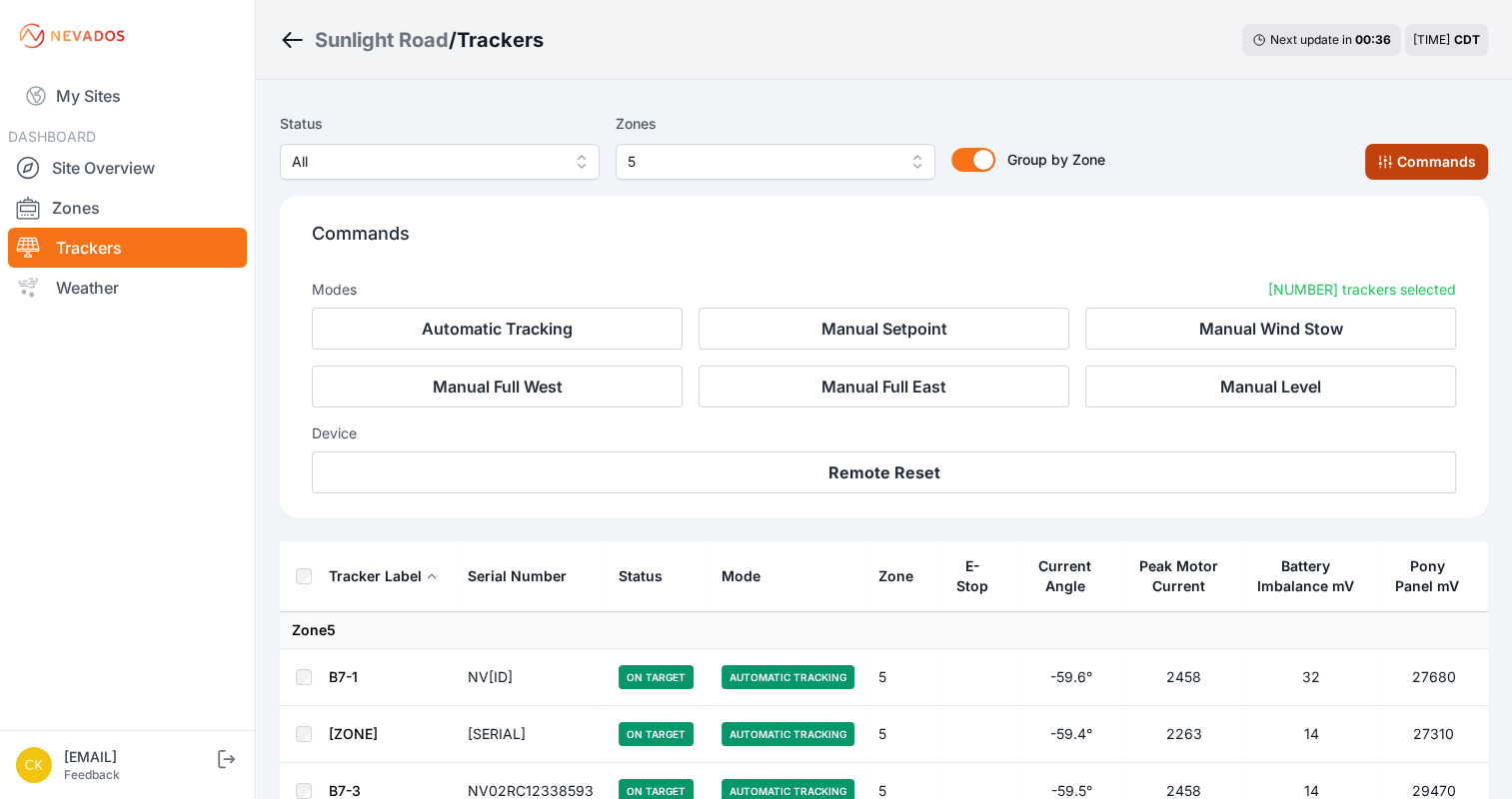click on "Commands" at bounding box center (1426, 162) 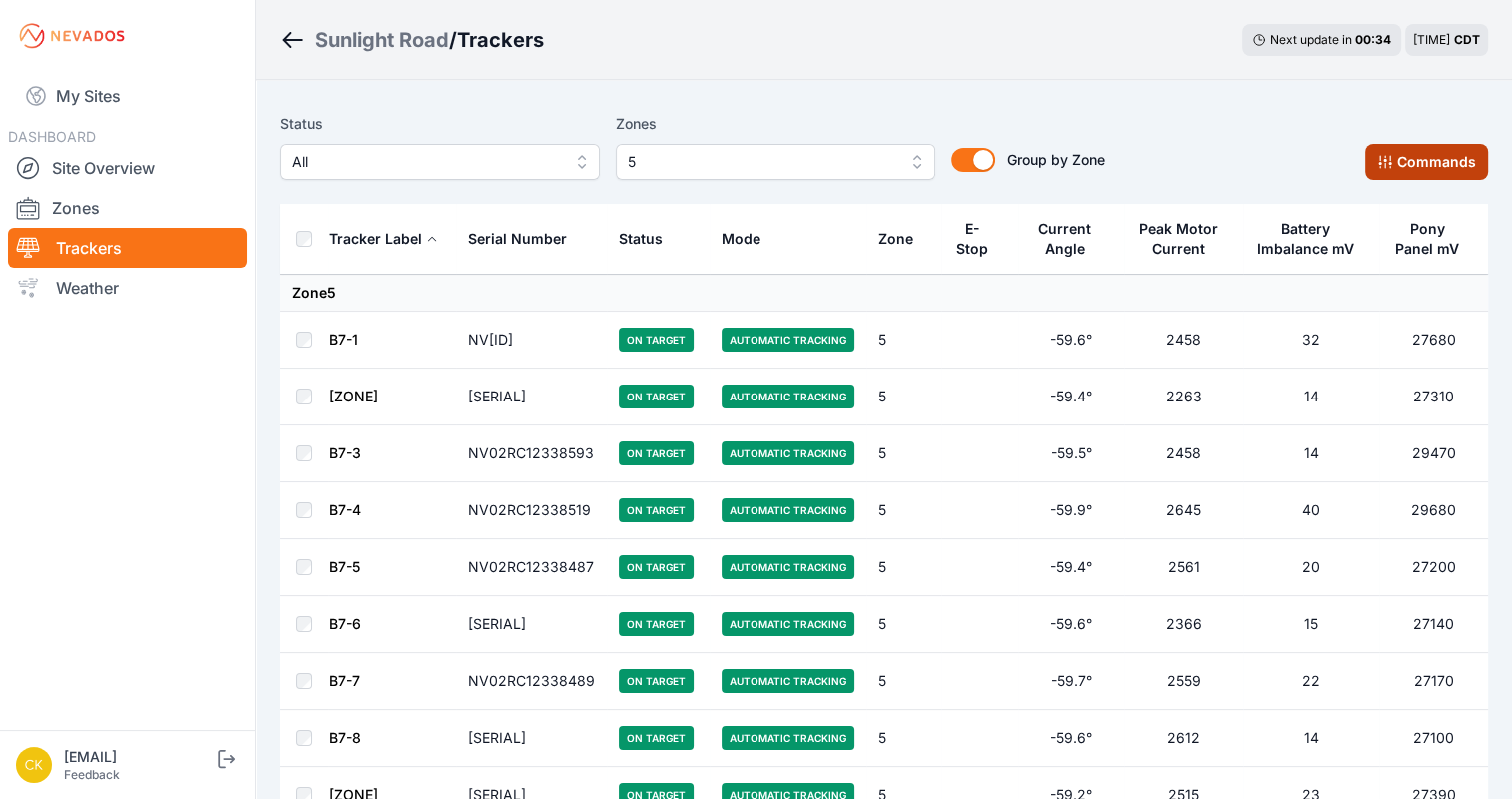 click on "Commands" at bounding box center (1426, 162) 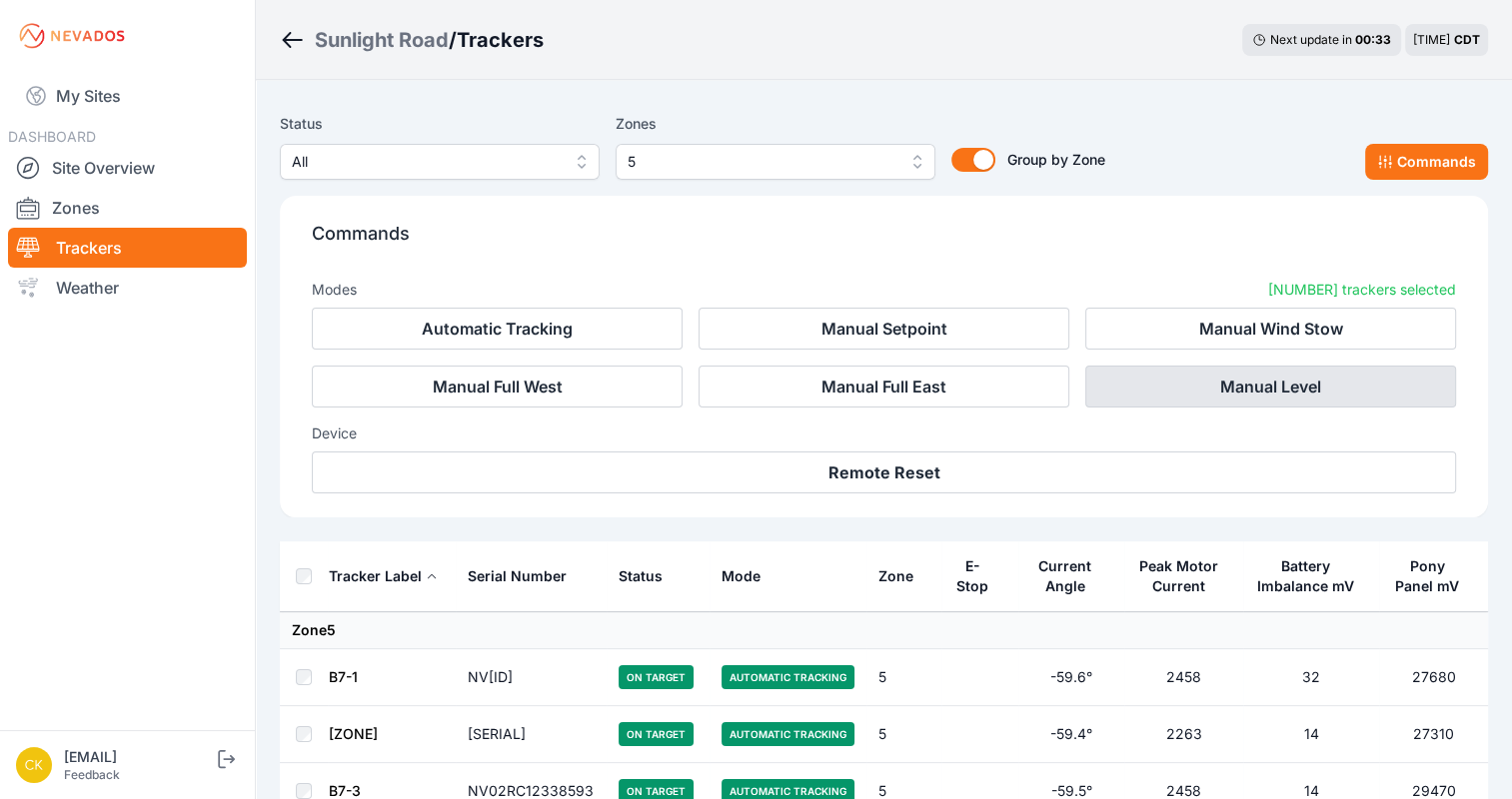 click on "Manual Level" at bounding box center [1270, 387] 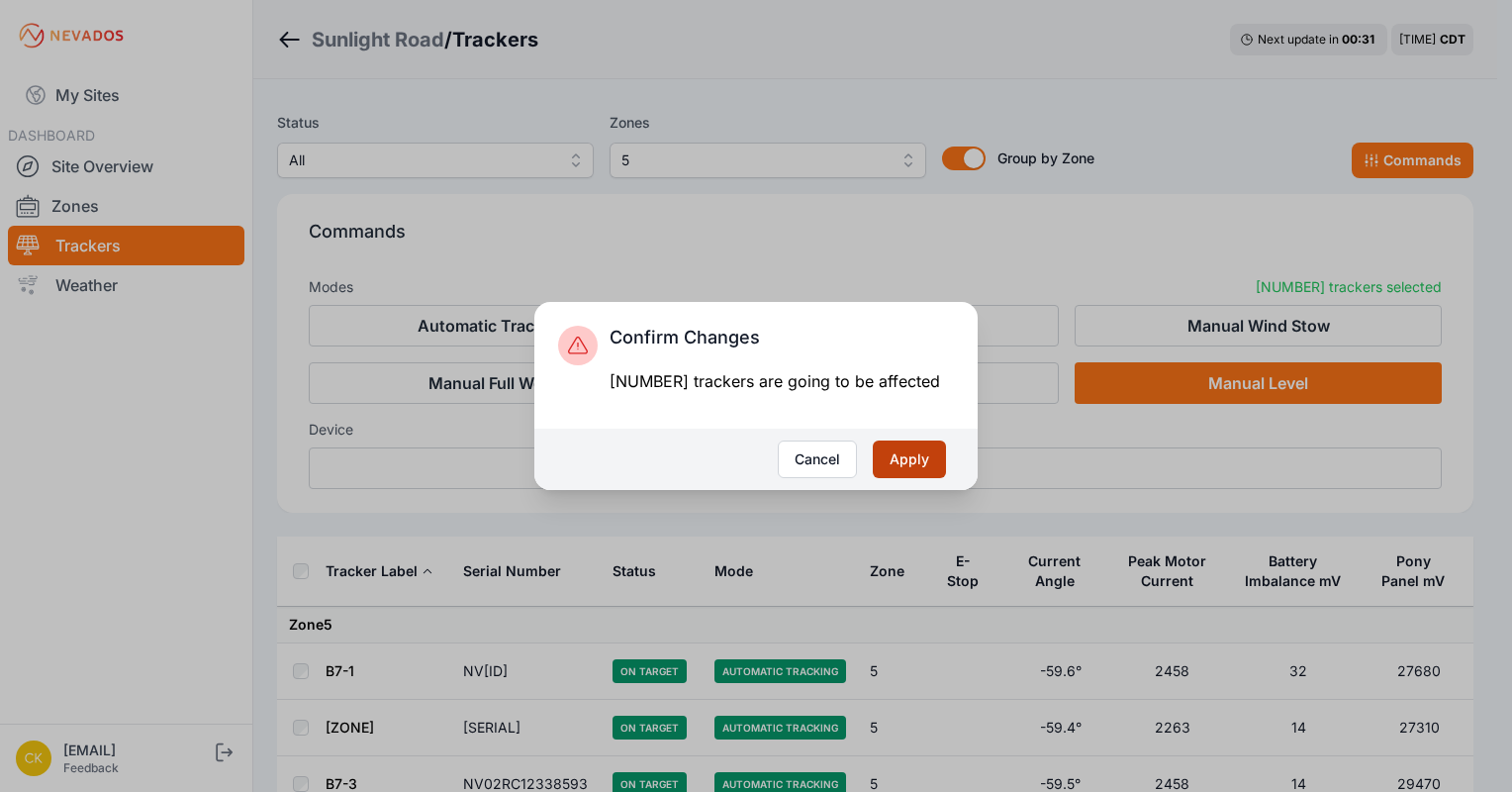 click on "Apply" at bounding box center (909, 459) 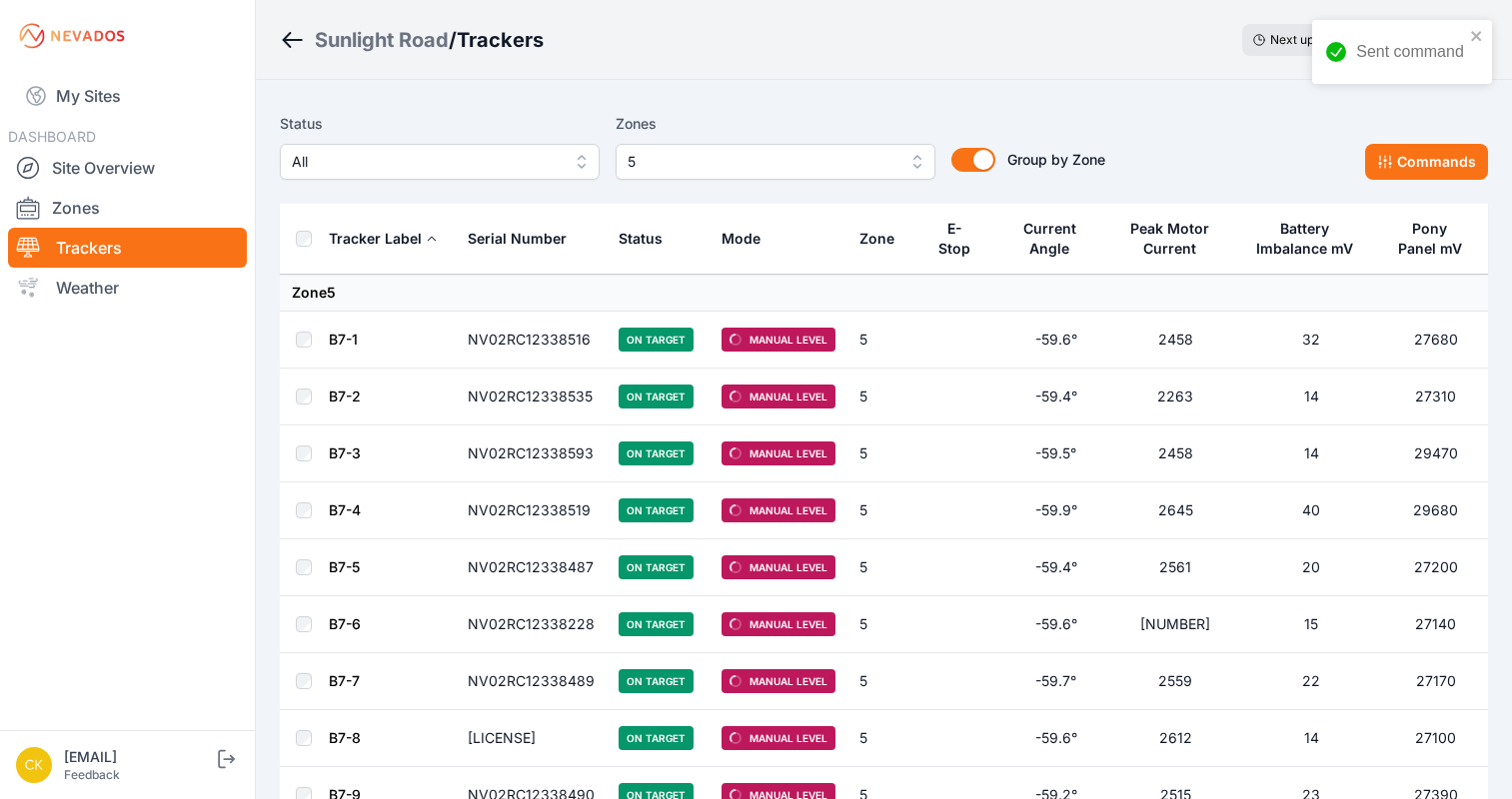 scroll, scrollTop: 0, scrollLeft: 0, axis: both 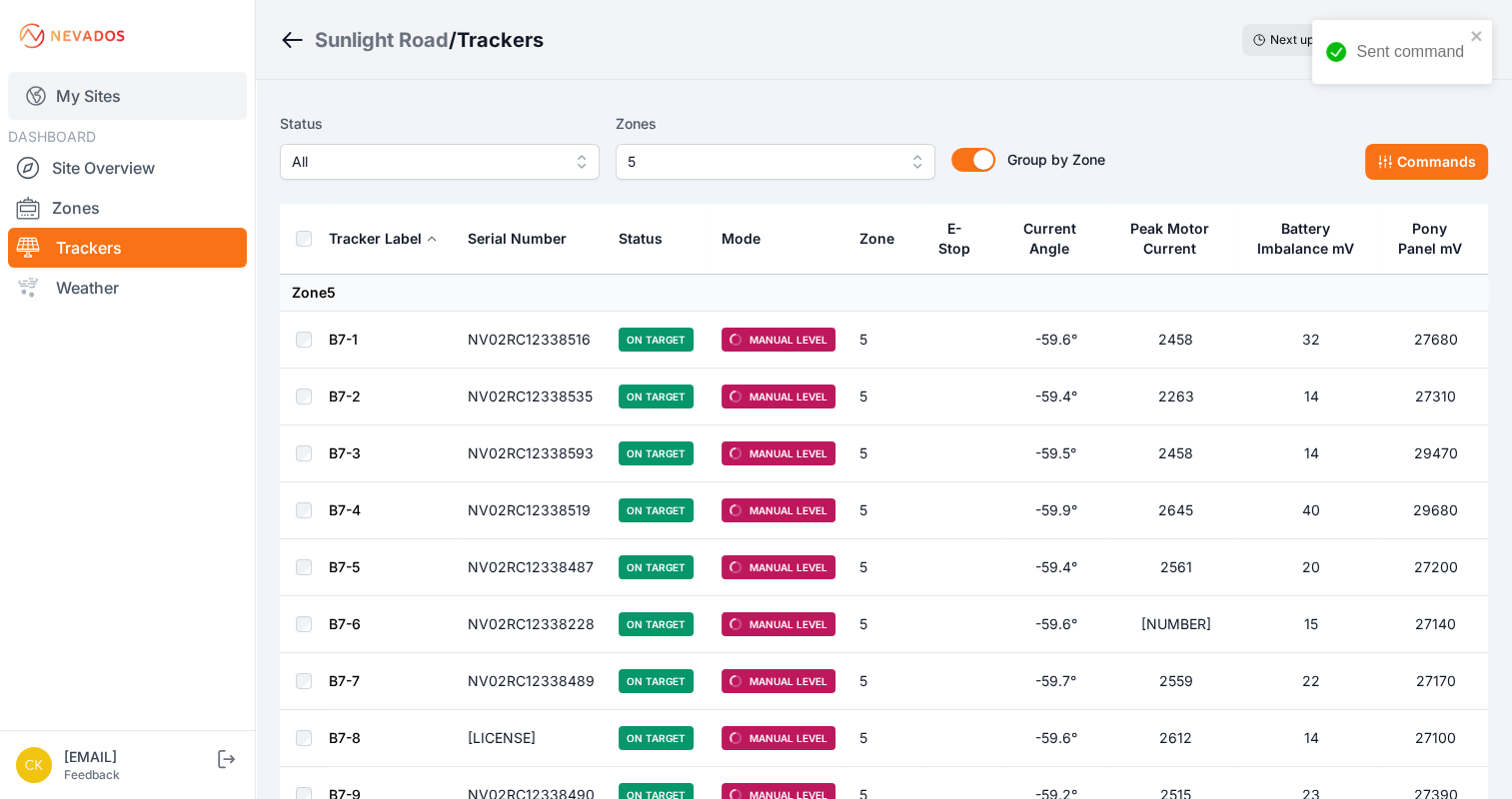 click on "My Sites" at bounding box center (127, 96) 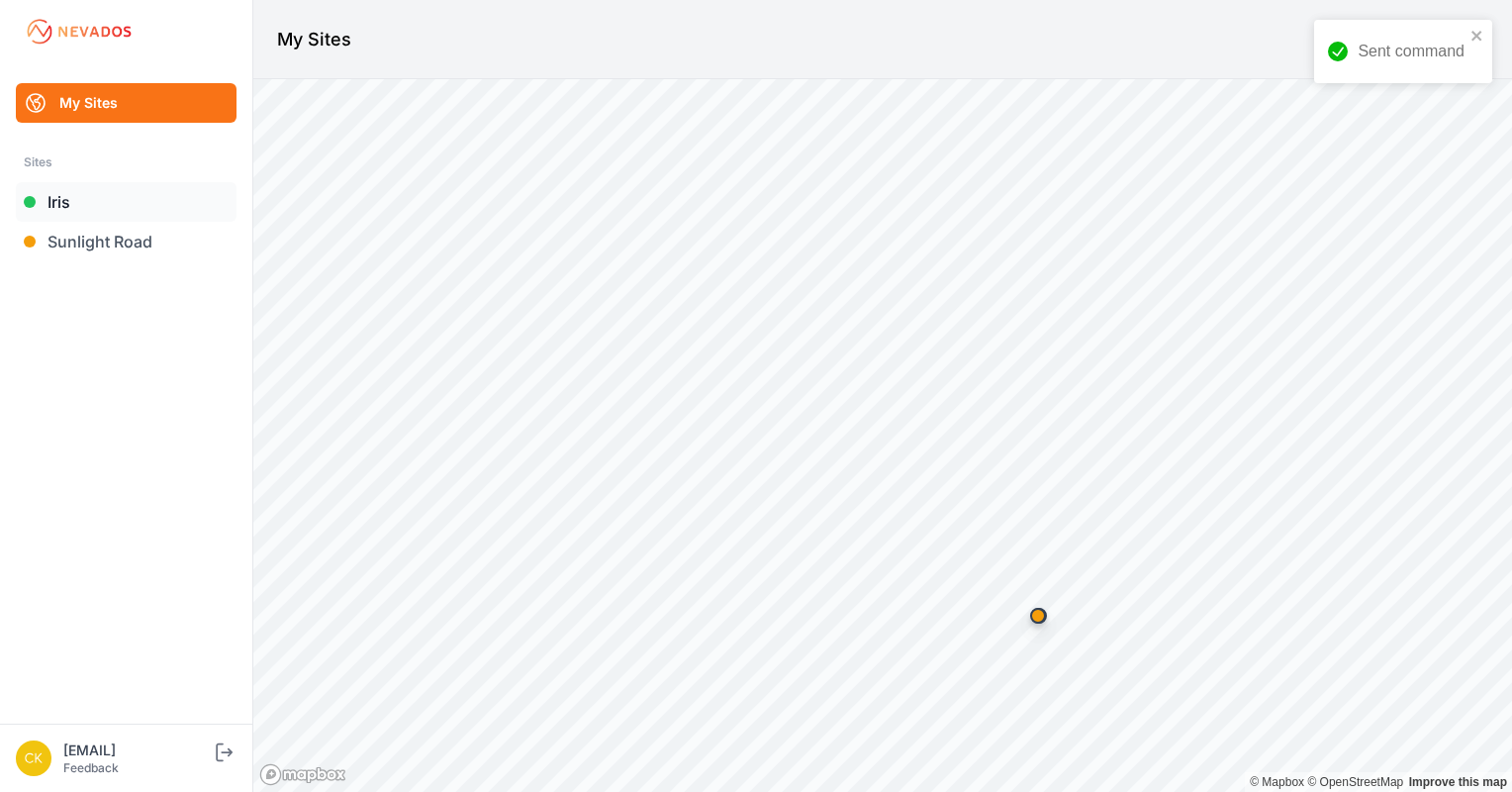 click on "Iris" at bounding box center [126, 202] 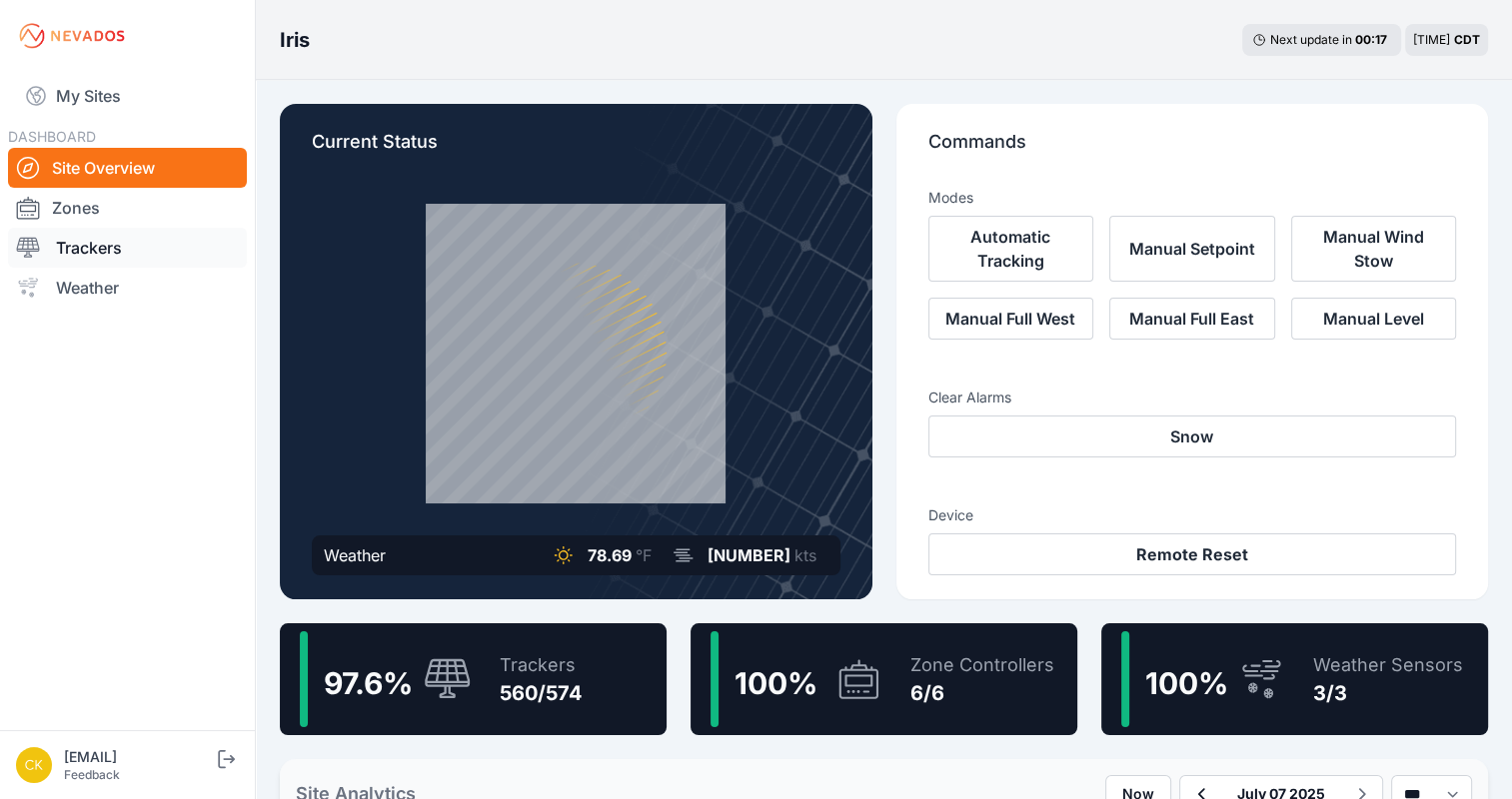 click on "Trackers" at bounding box center (127, 248) 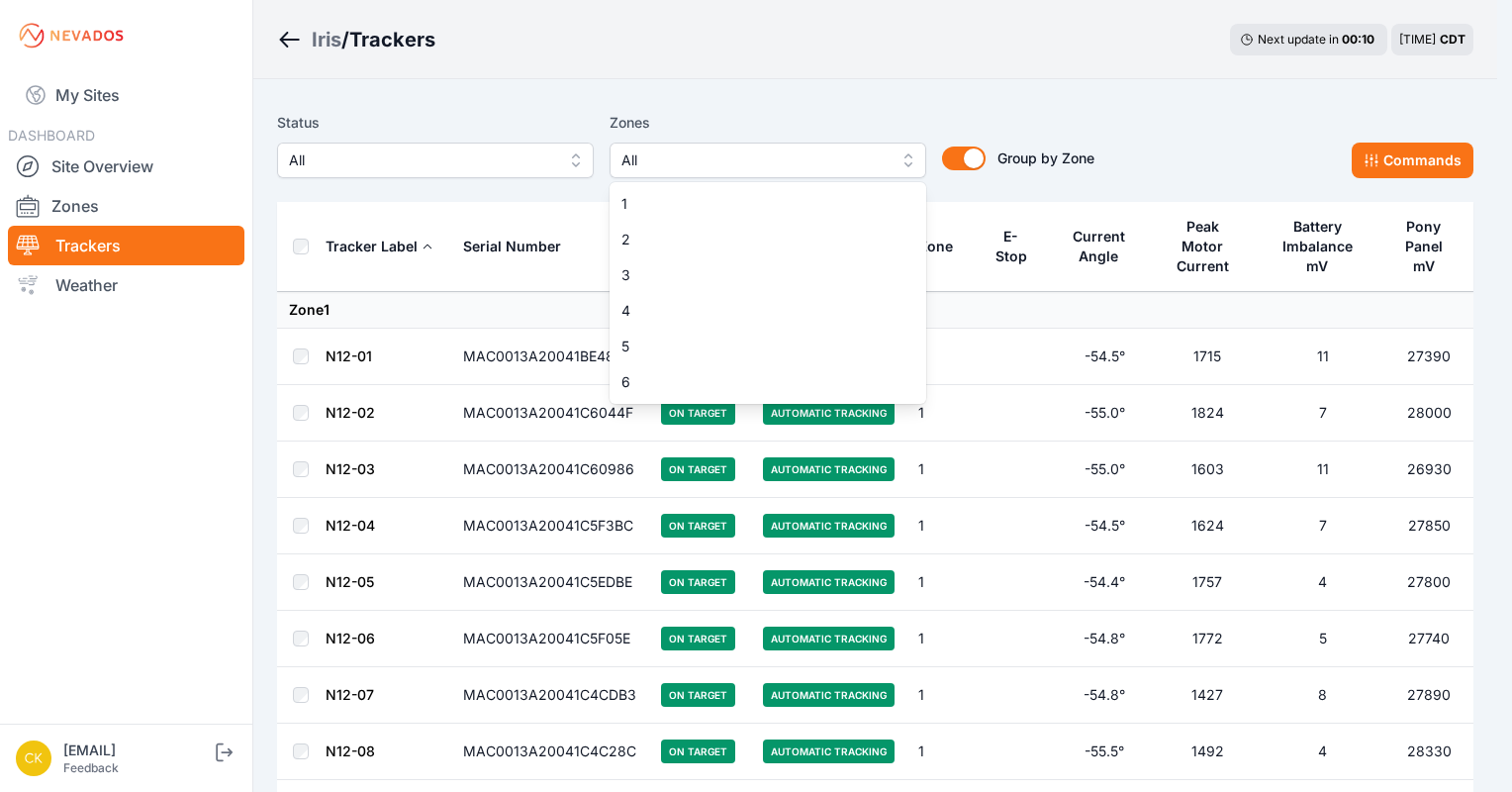 click on "All" at bounding box center [754, 160] 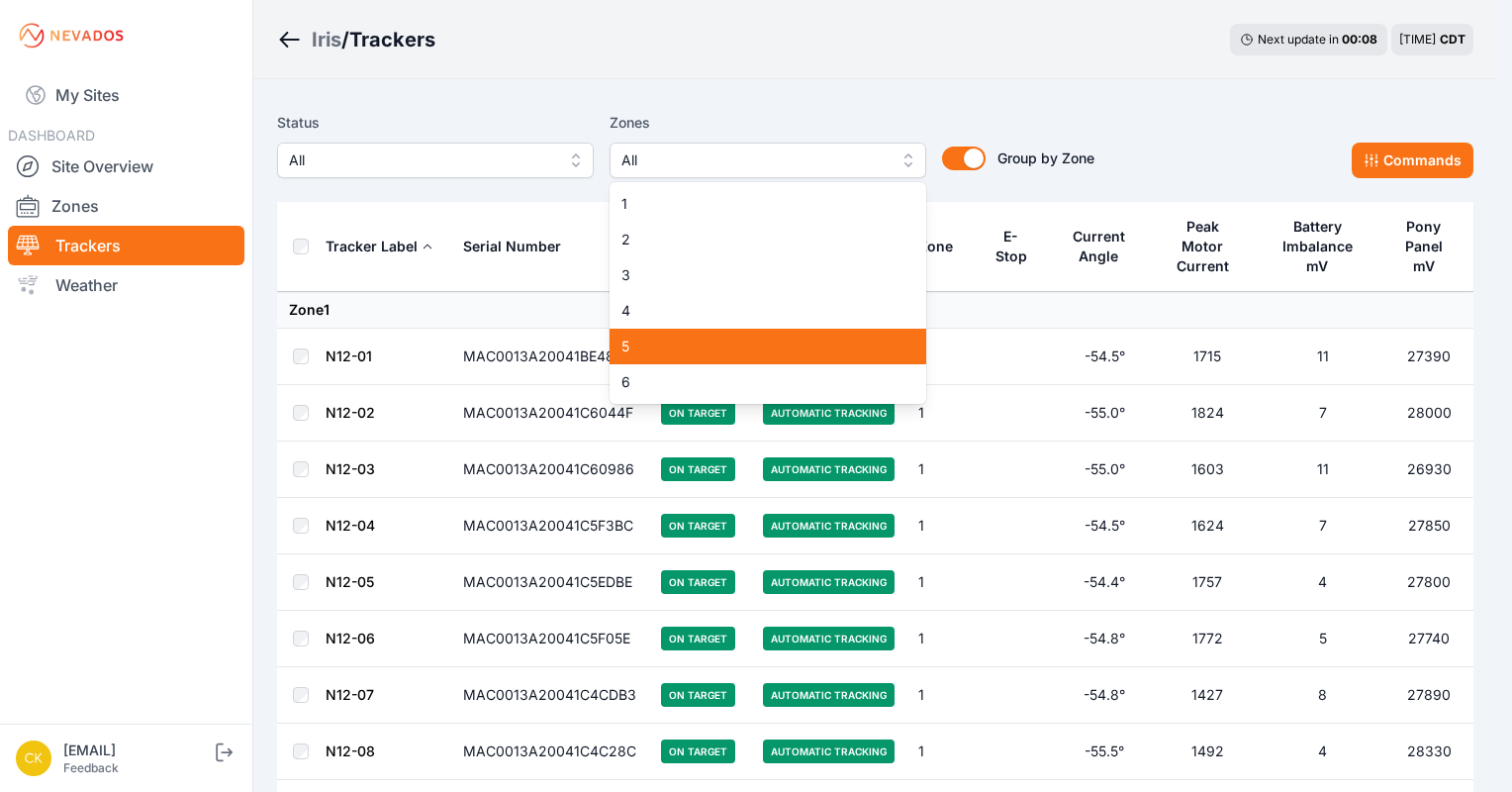 click on "5" at bounding box center [756, 346] 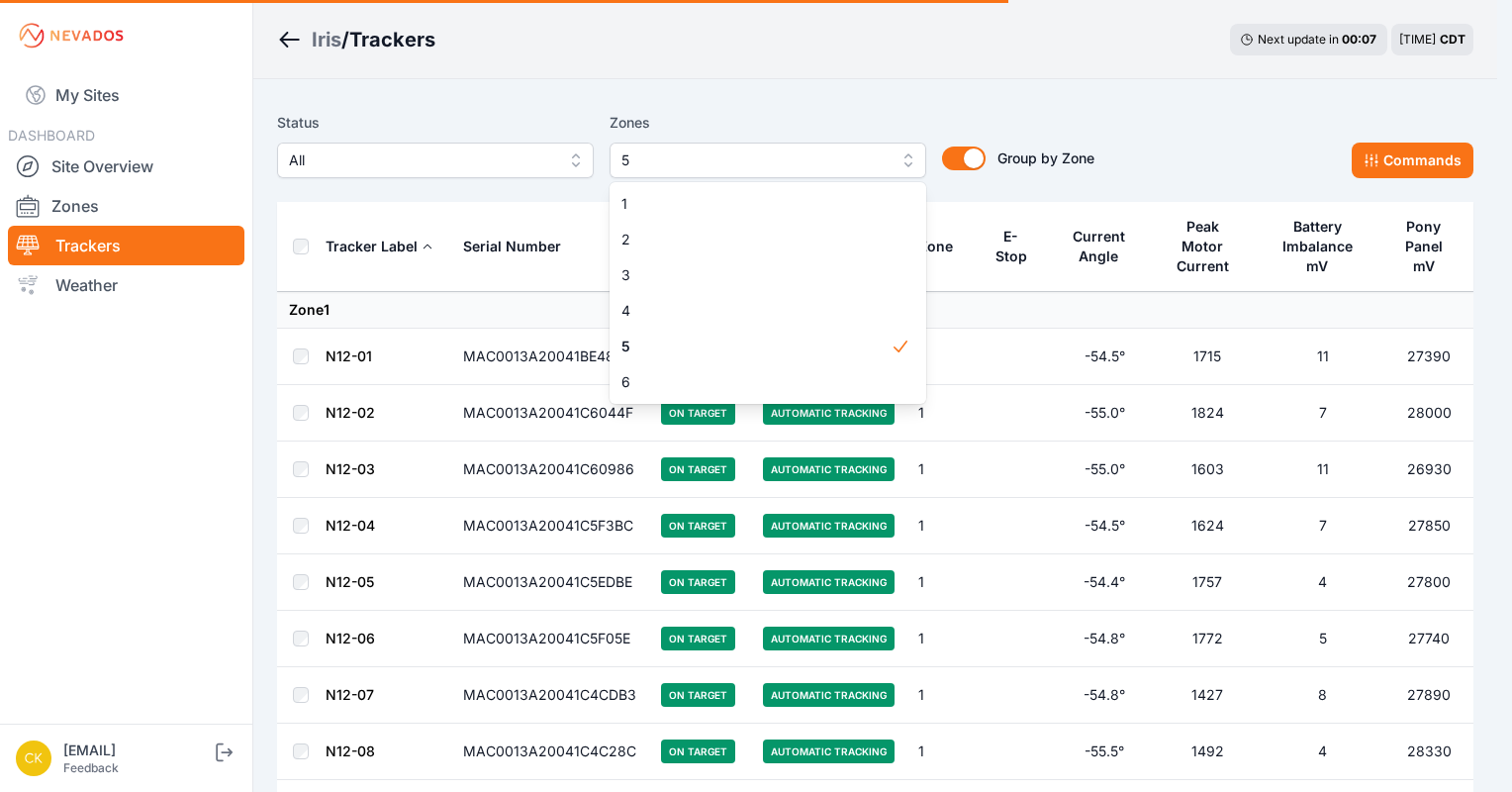 click on "Status All Zones 5 1 2 3 4 5 6 Group by Zone Group by Zone Commands" at bounding box center (875, 152) 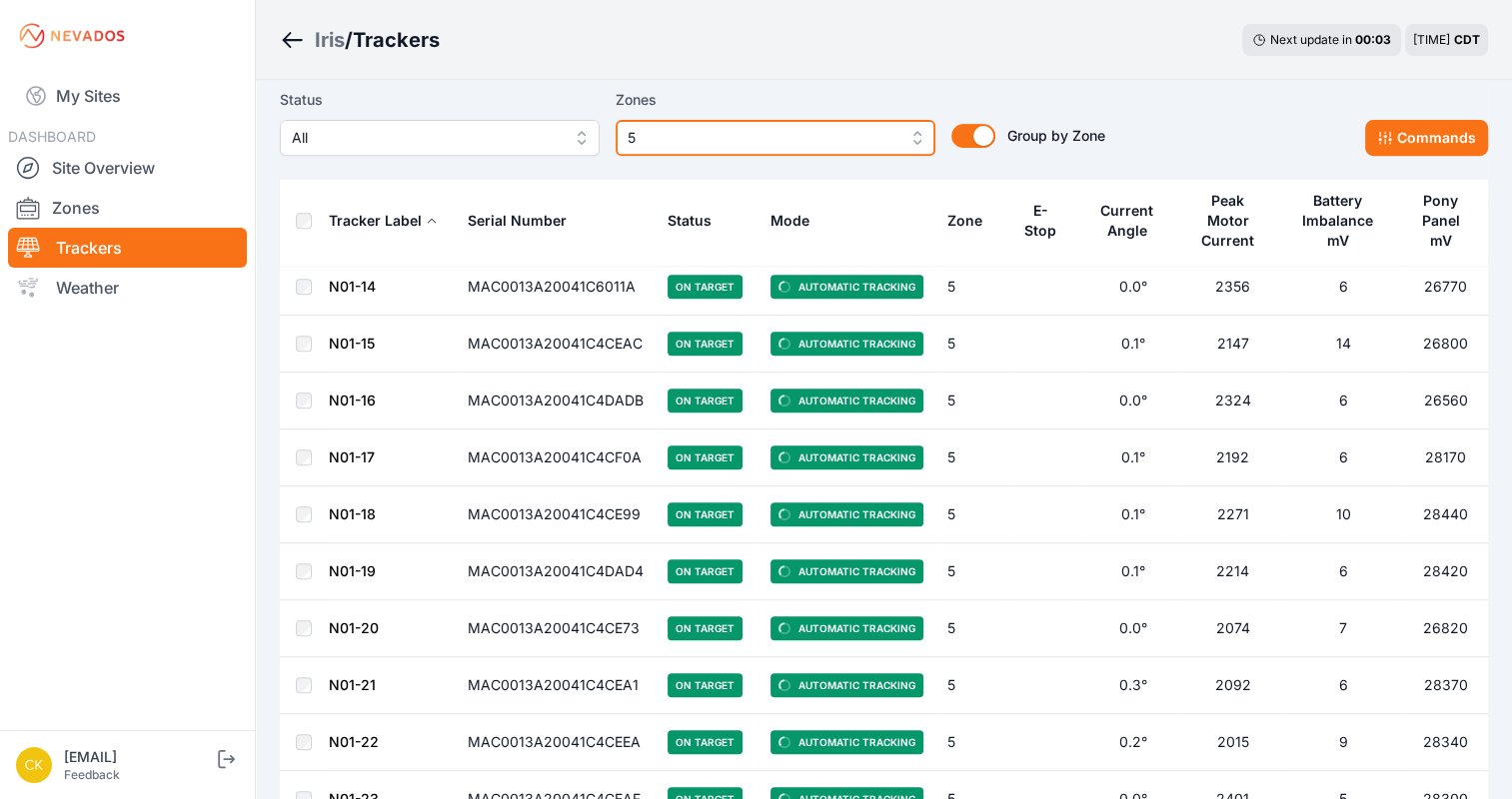 scroll, scrollTop: 814, scrollLeft: 0, axis: vertical 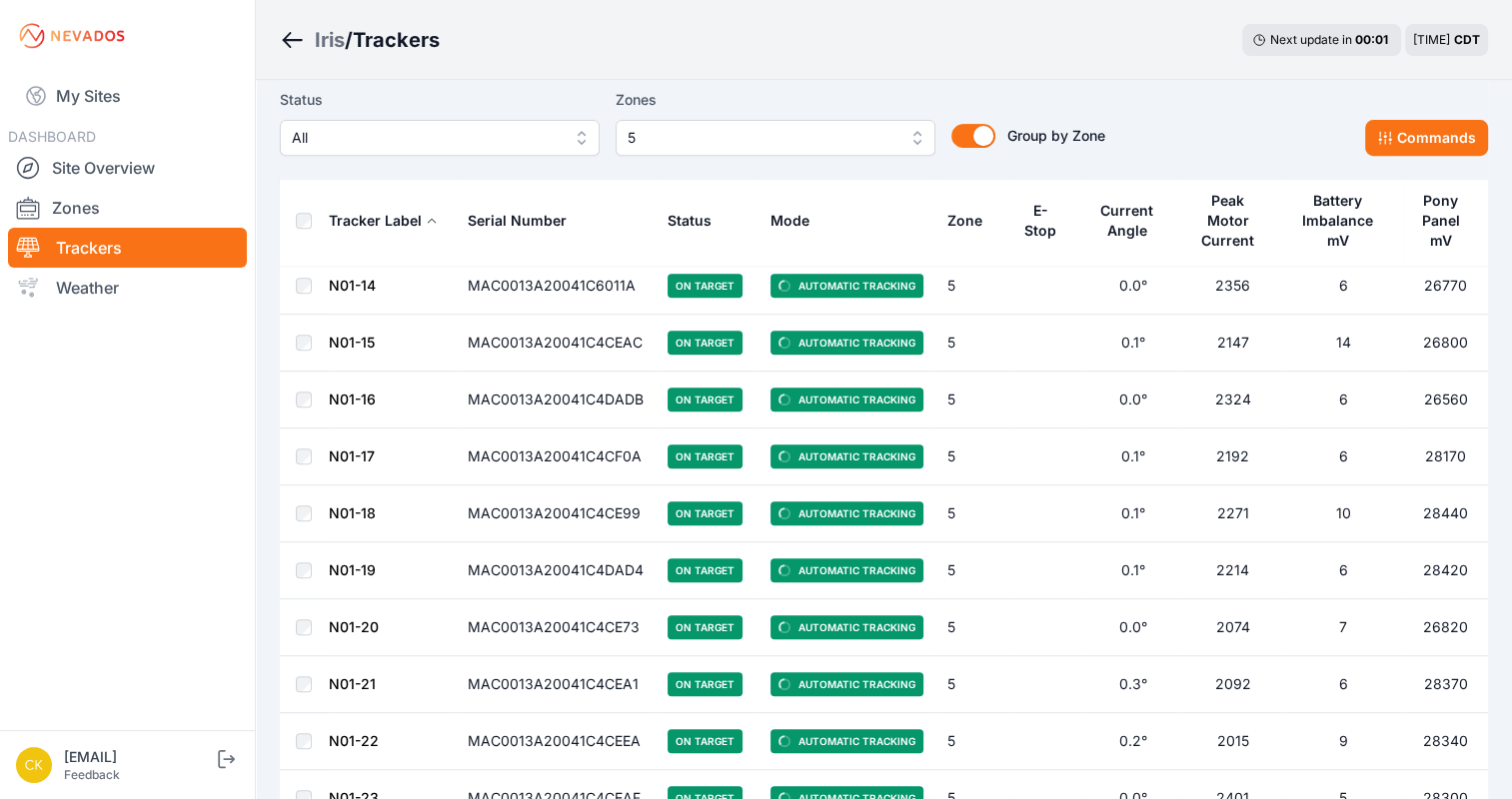 click at bounding box center (293, 40) 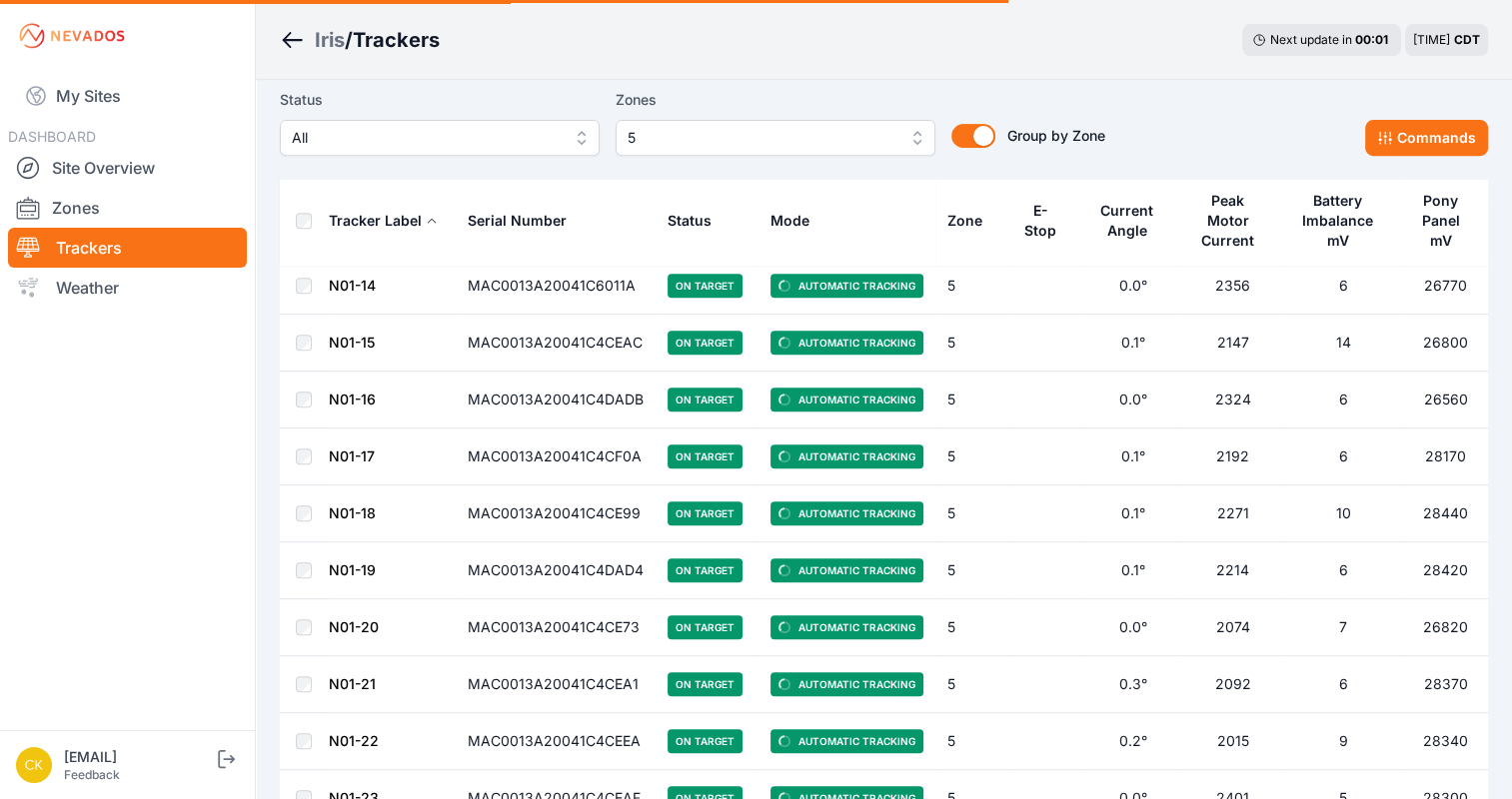 scroll, scrollTop: 0, scrollLeft: 0, axis: both 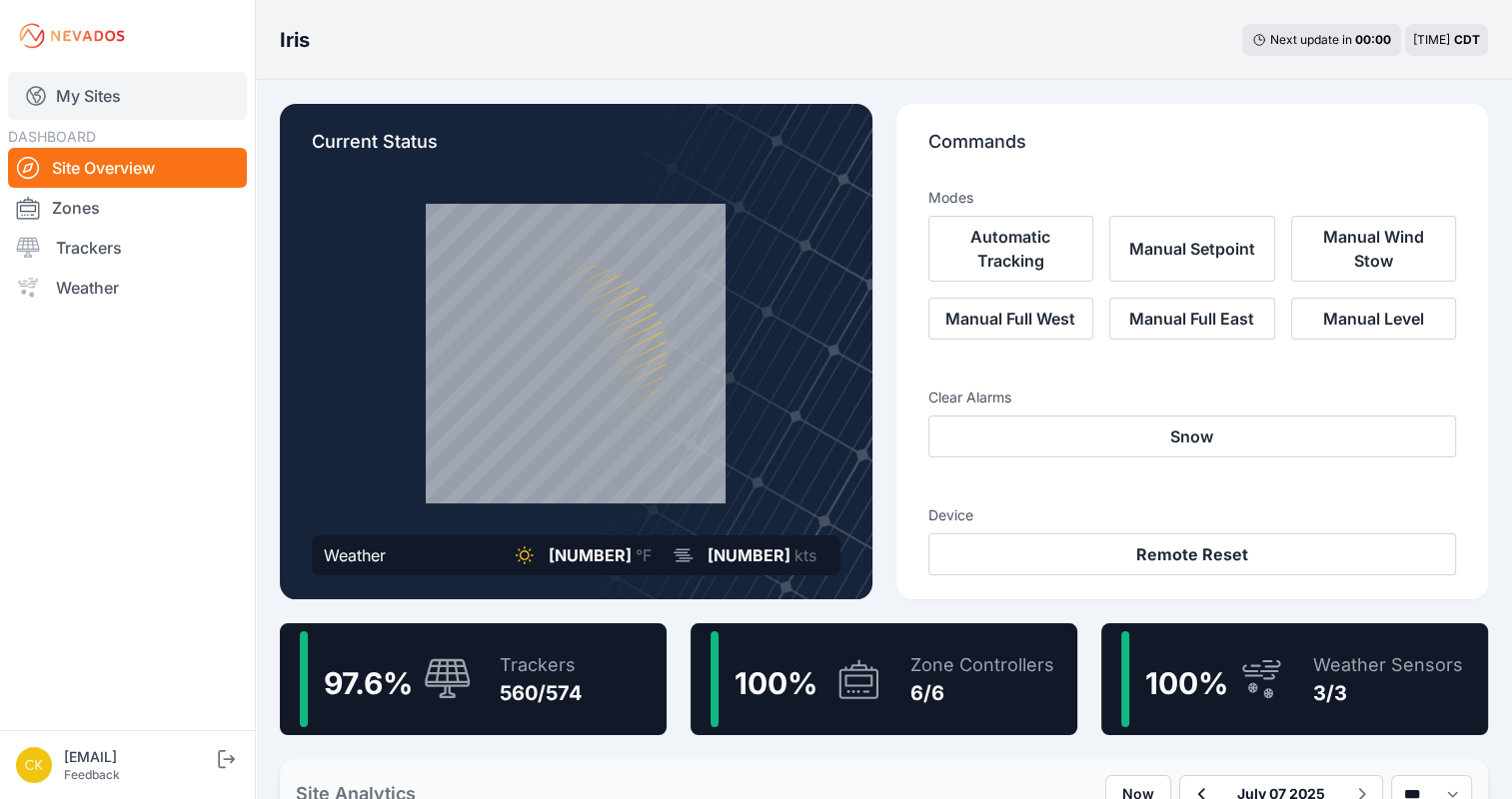 click on "My Sites" at bounding box center (127, 96) 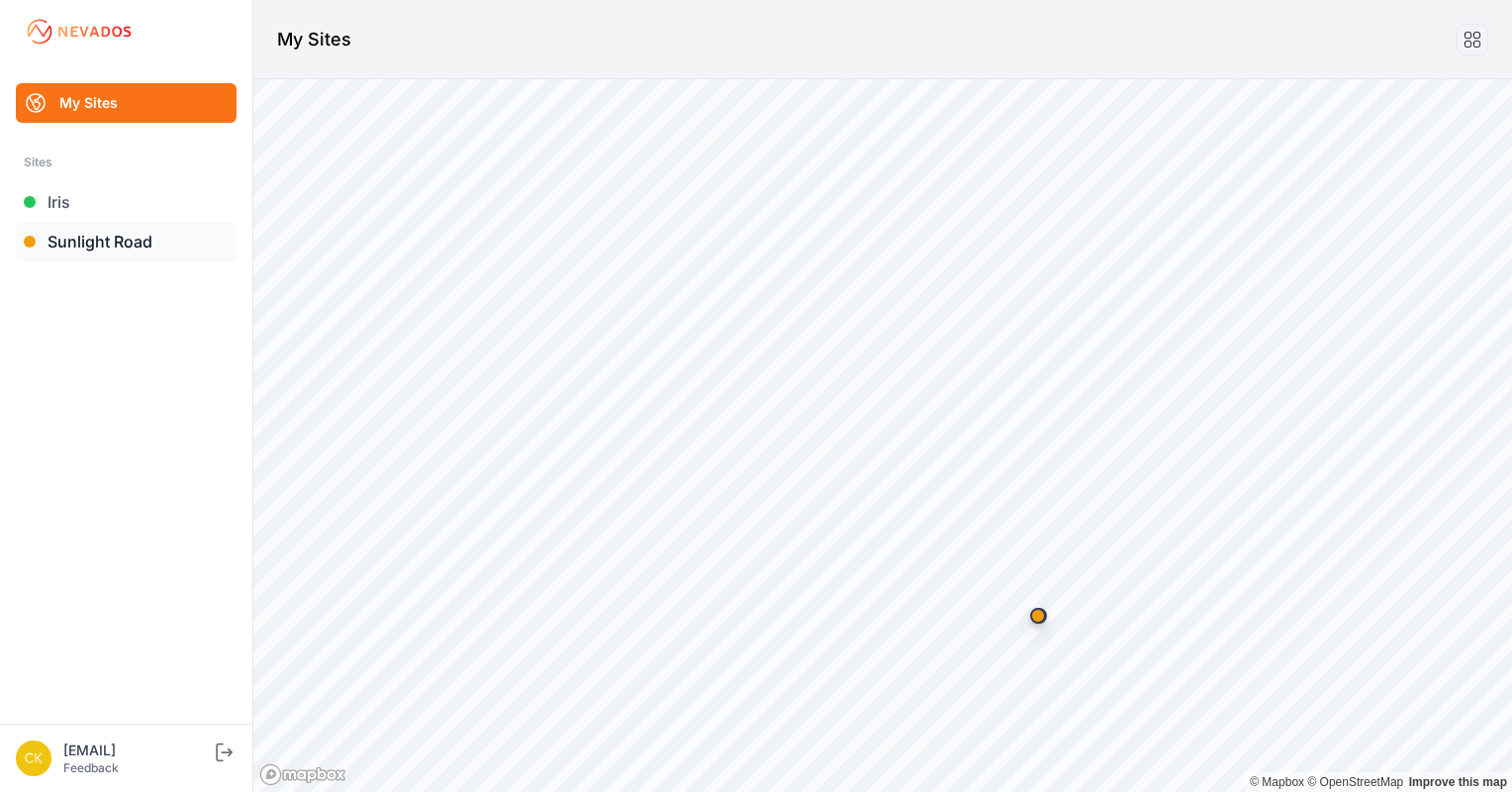 click on "Sunlight Road" at bounding box center (126, 242) 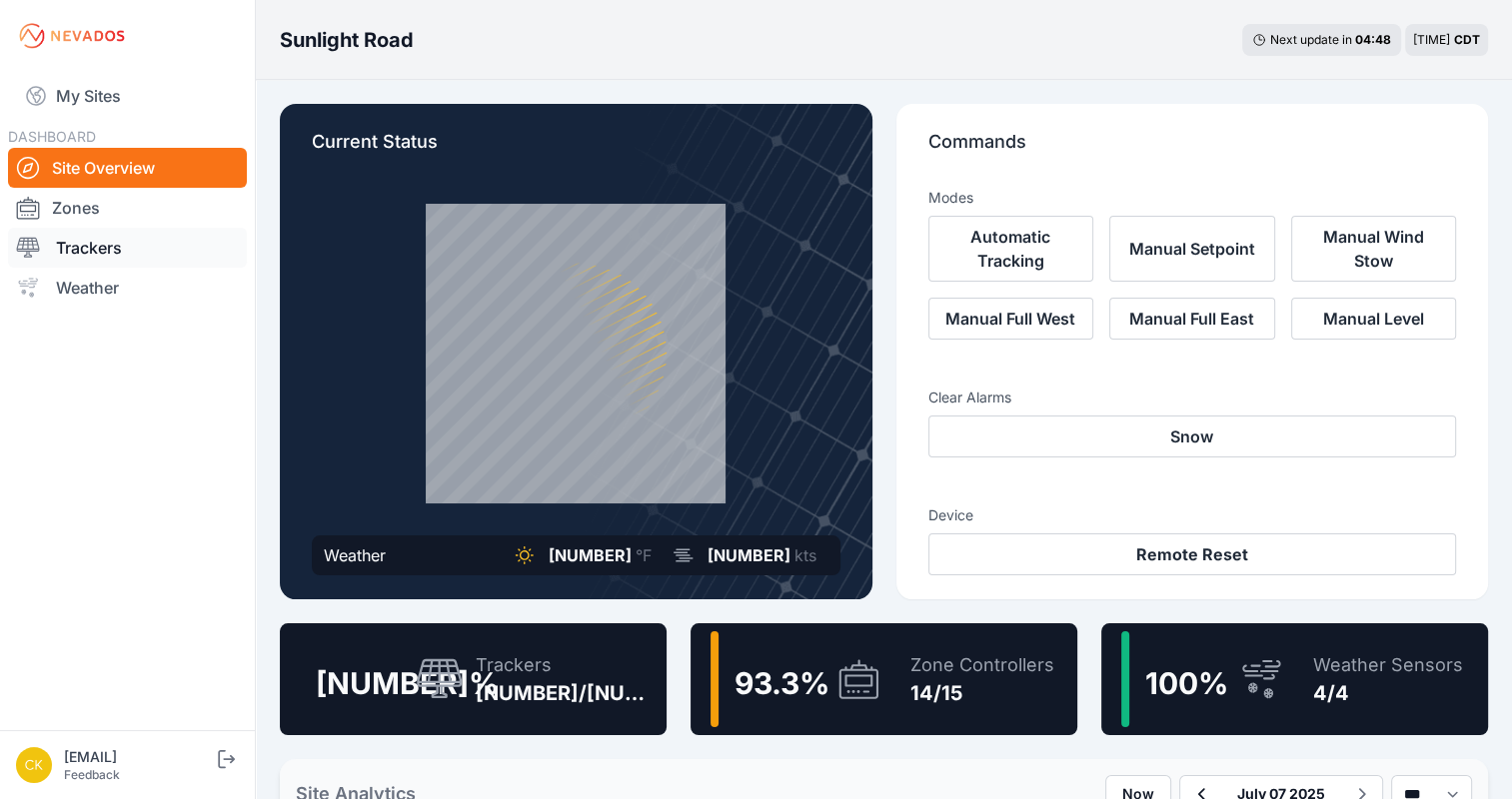 click on "Trackers" at bounding box center (127, 248) 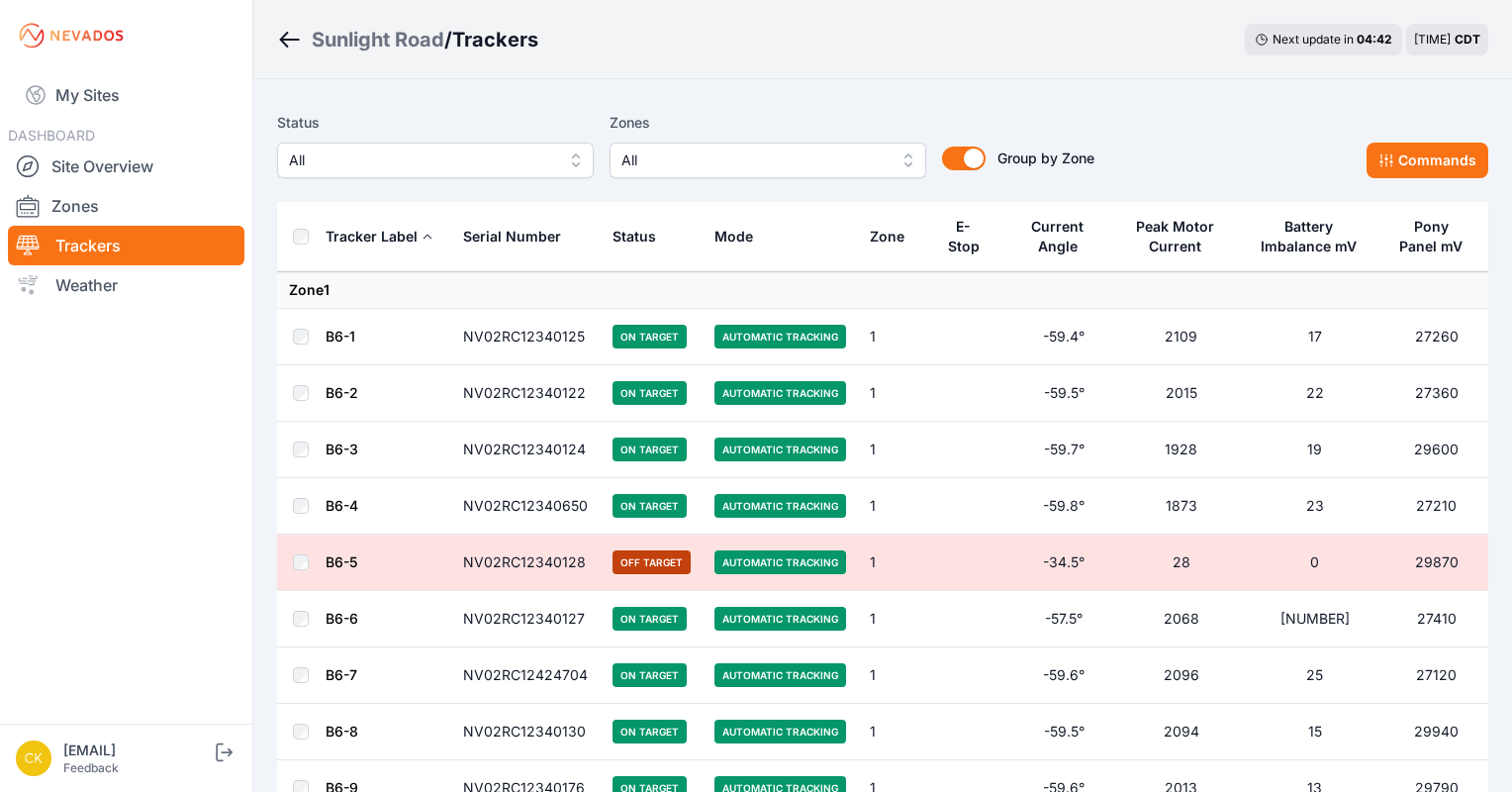 click on "All" at bounding box center [754, 160] 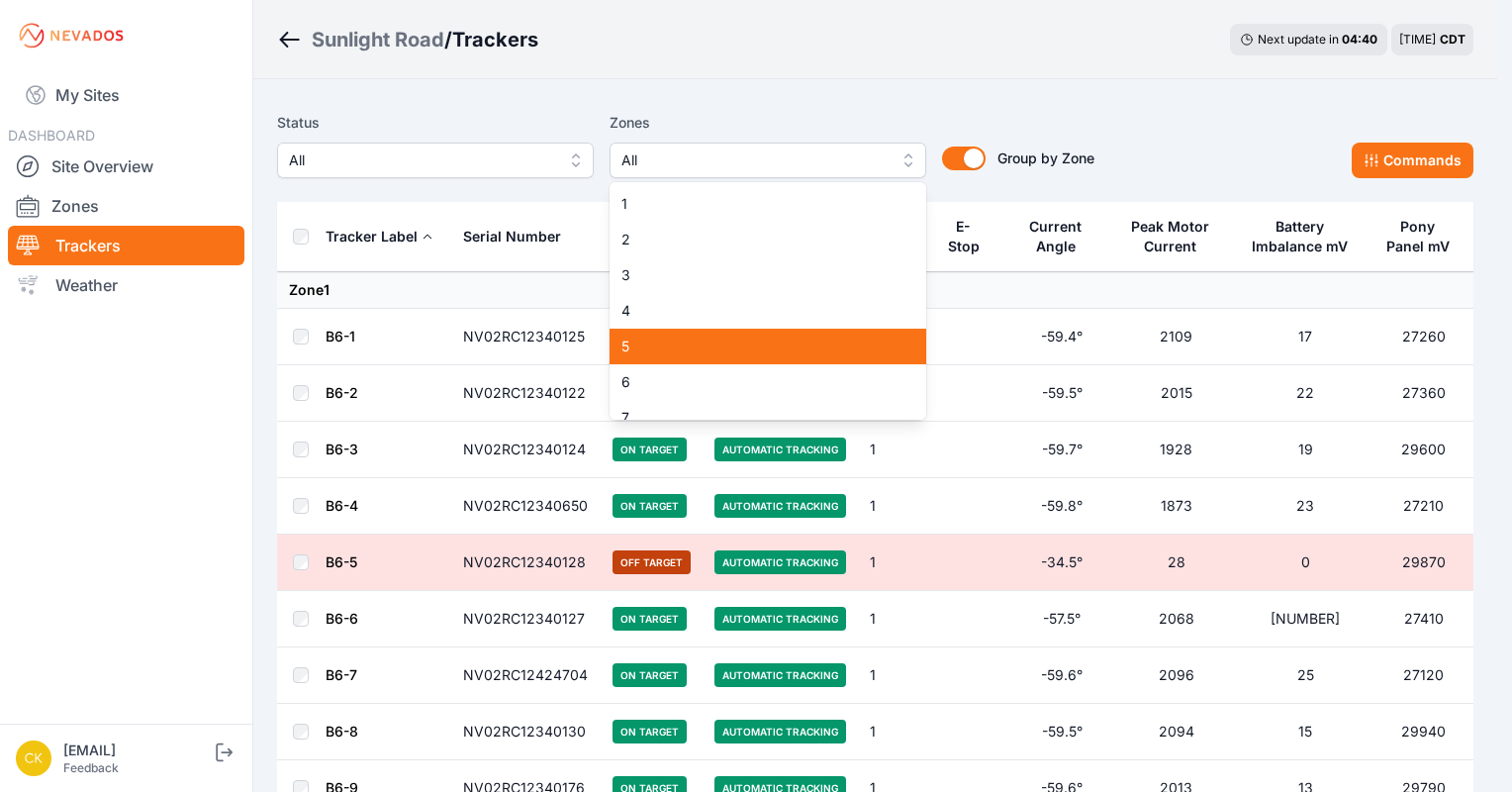 click on "5" at bounding box center (768, 346) 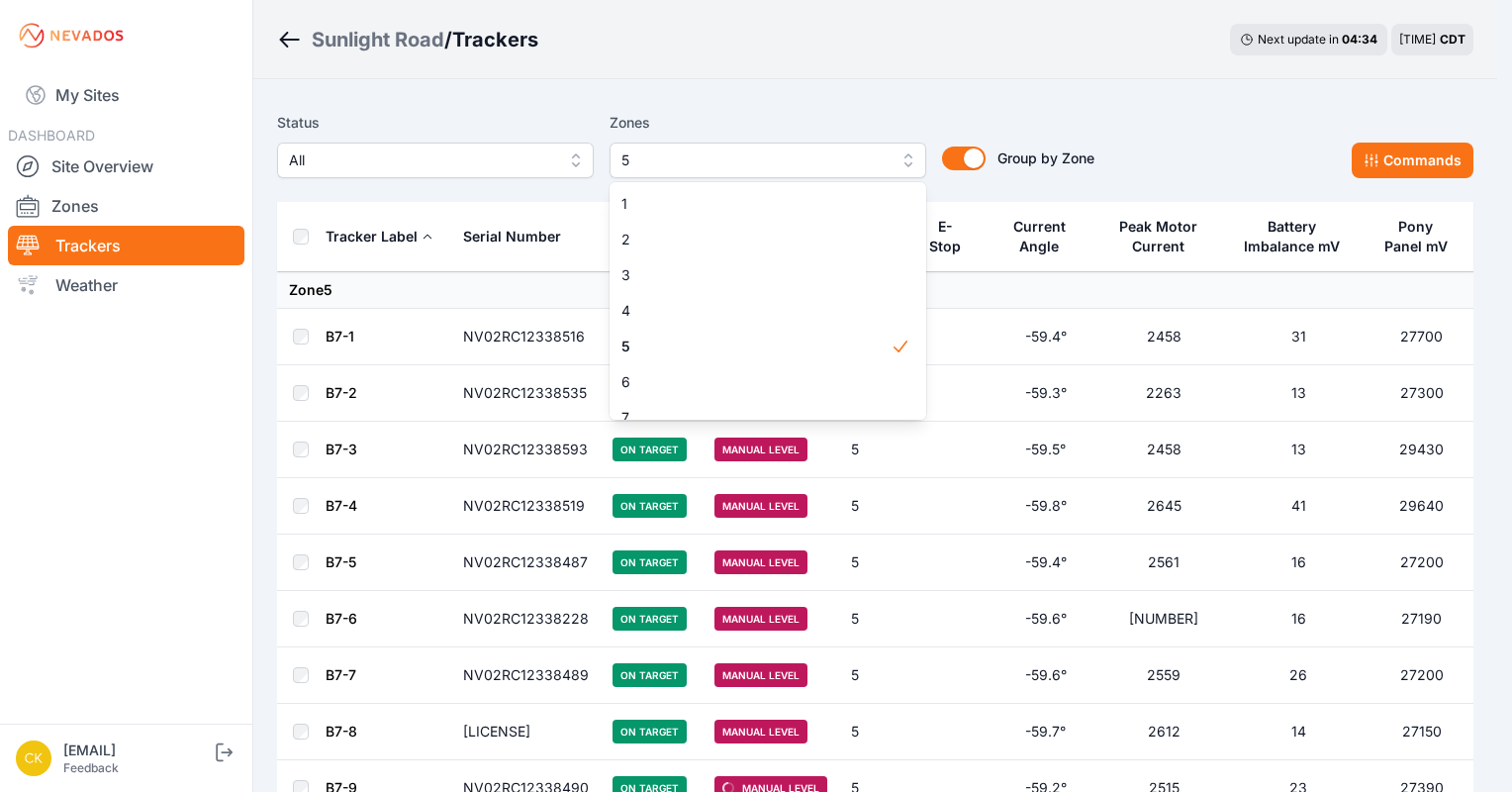 click on "Status All Zones 5 1 2 3 4 5 6 7 8 9 10 11 12 13 14 15 Group by Zone Group by Zone Commands" at bounding box center [875, 152] 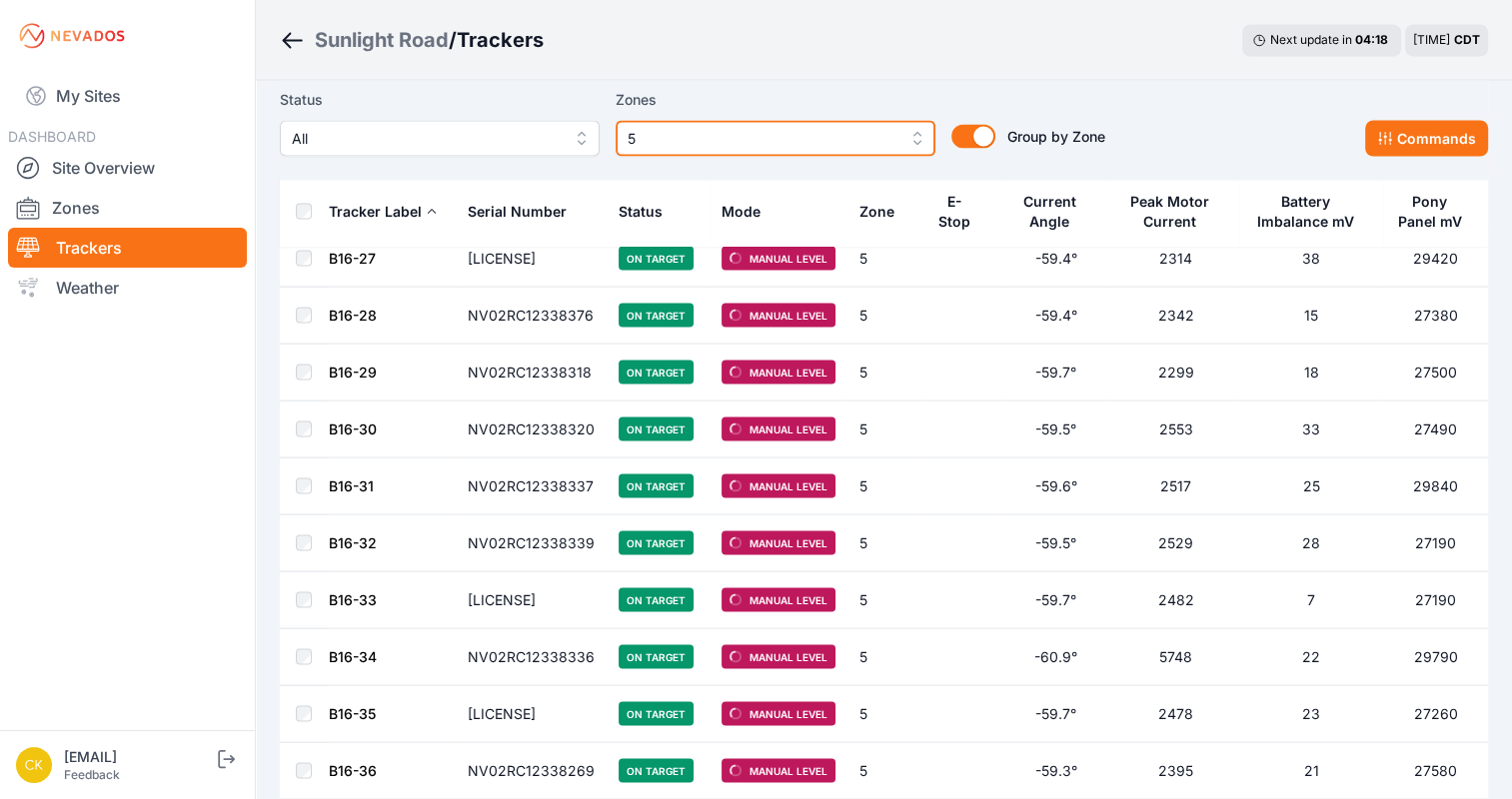 scroll, scrollTop: 3643, scrollLeft: 0, axis: vertical 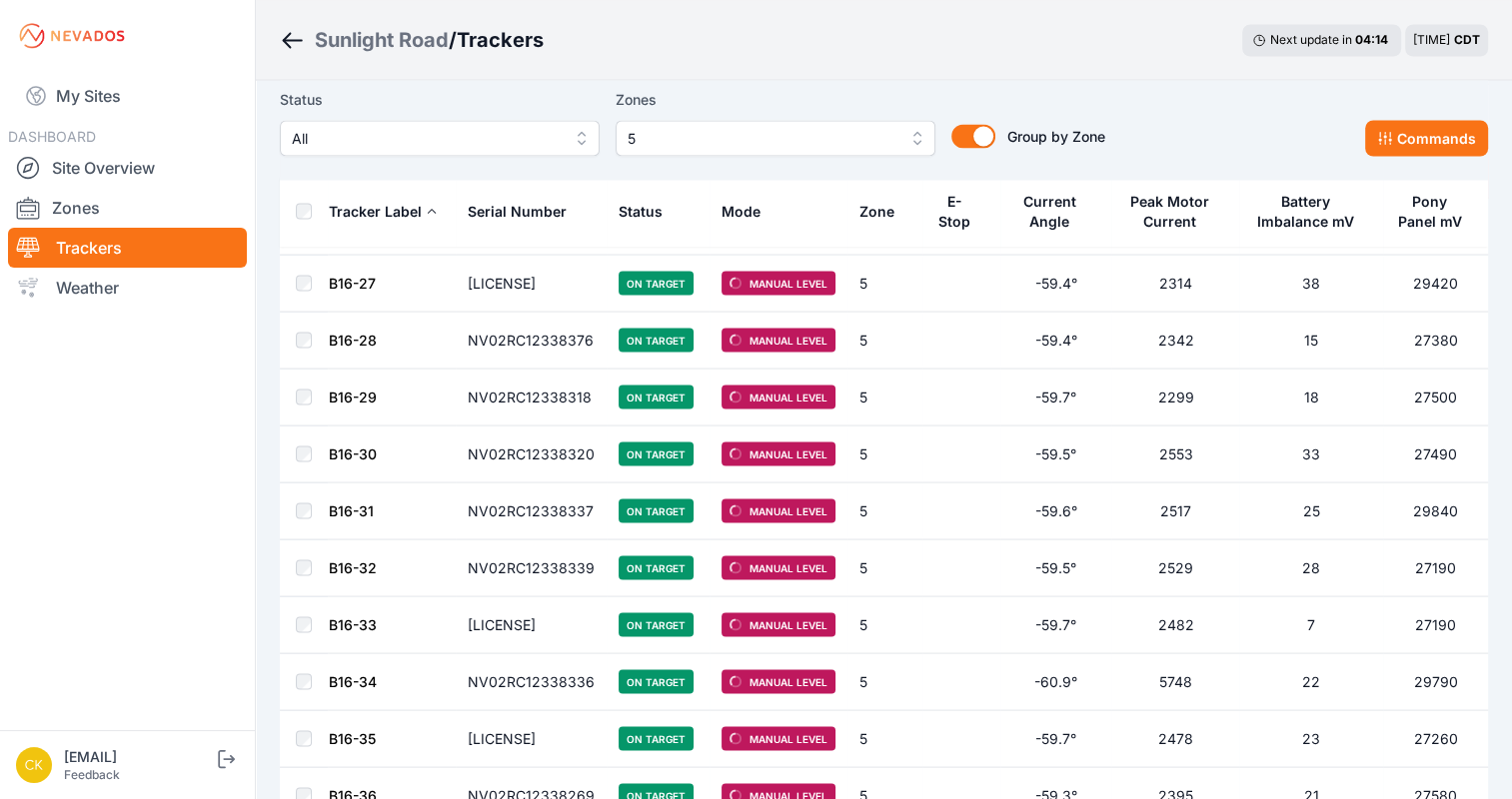 click on "E-Stop" at bounding box center (517, 211) 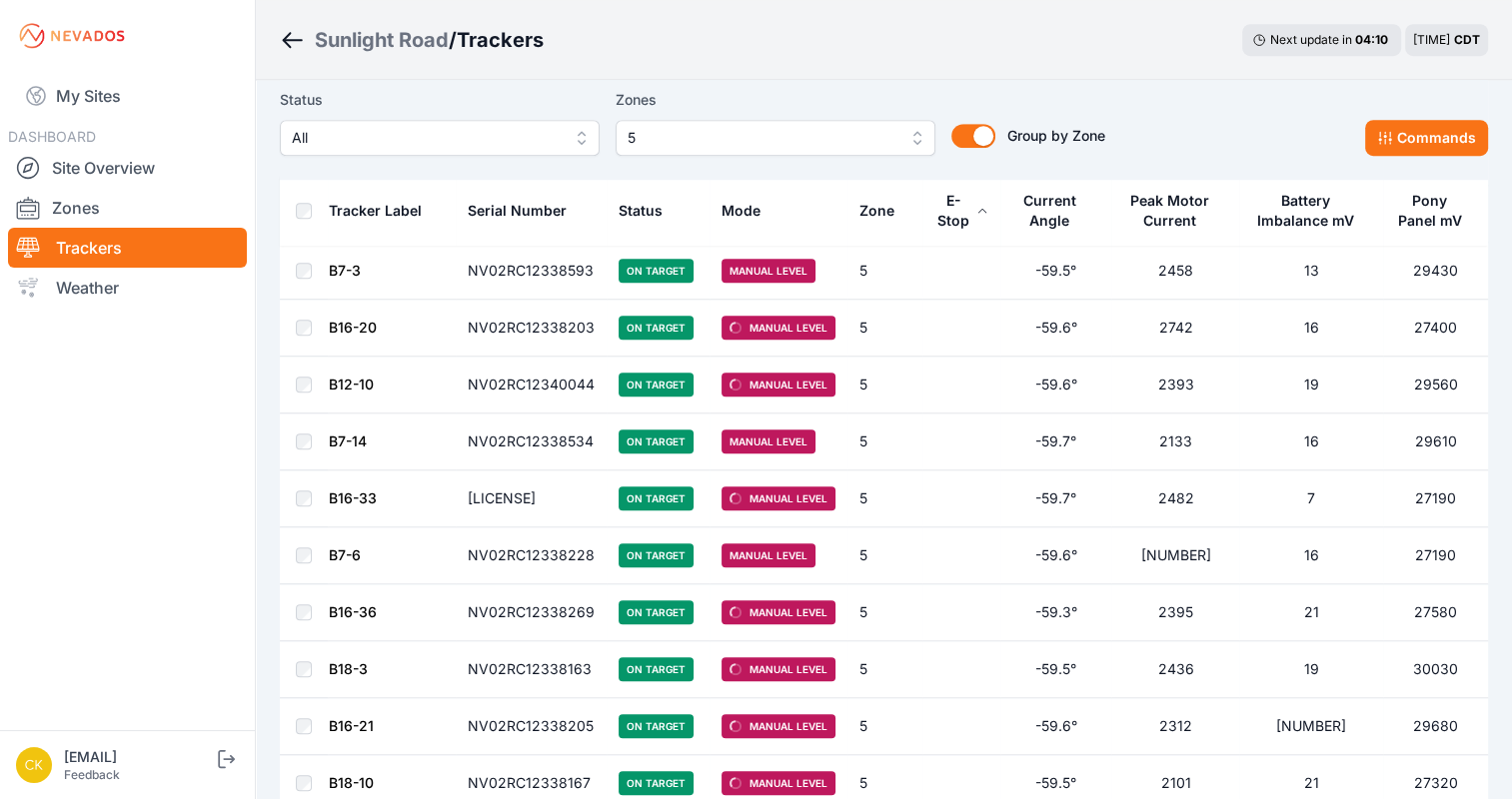 scroll, scrollTop: 0, scrollLeft: 0, axis: both 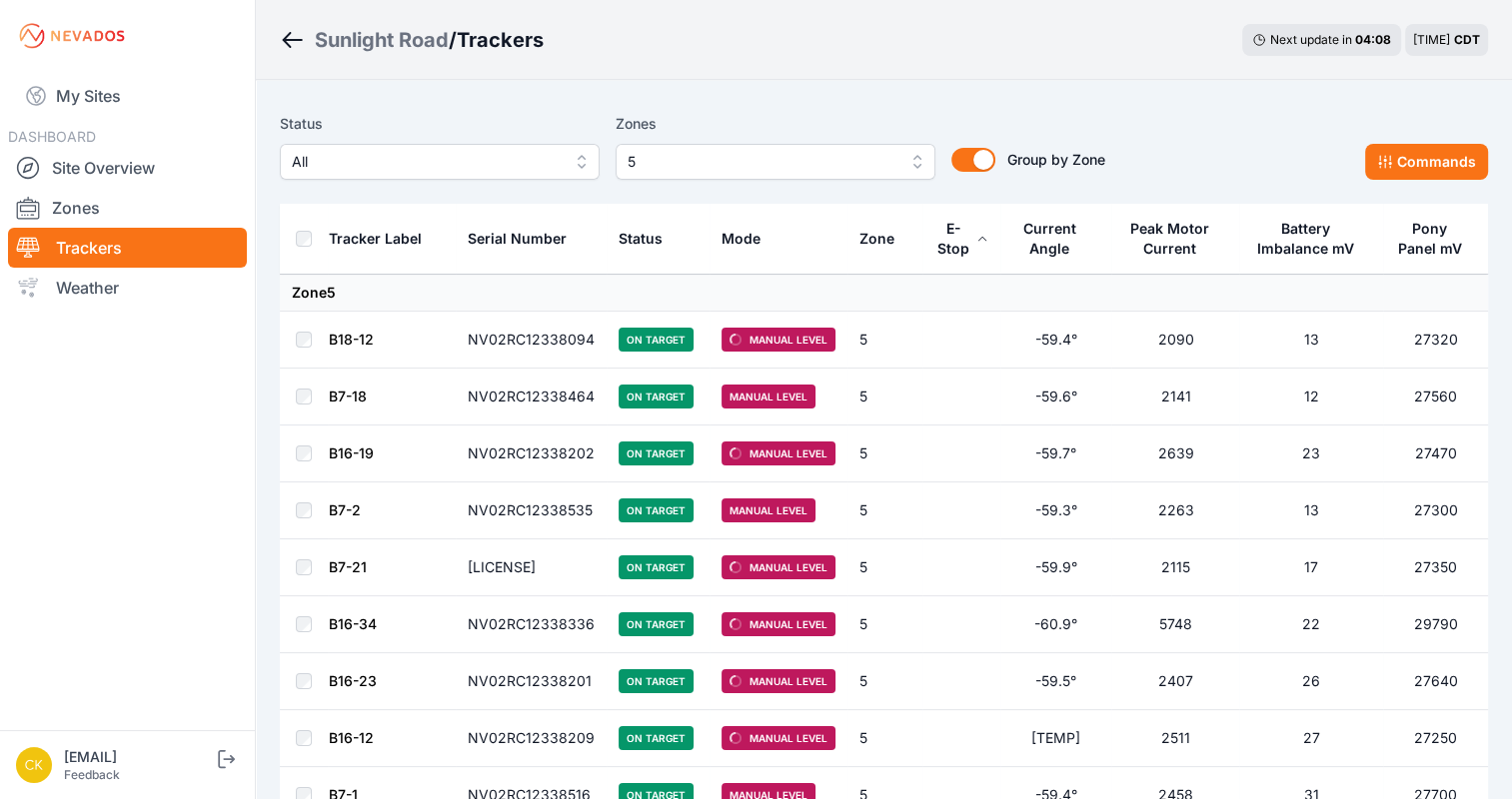 click at bounding box center (982, 239) 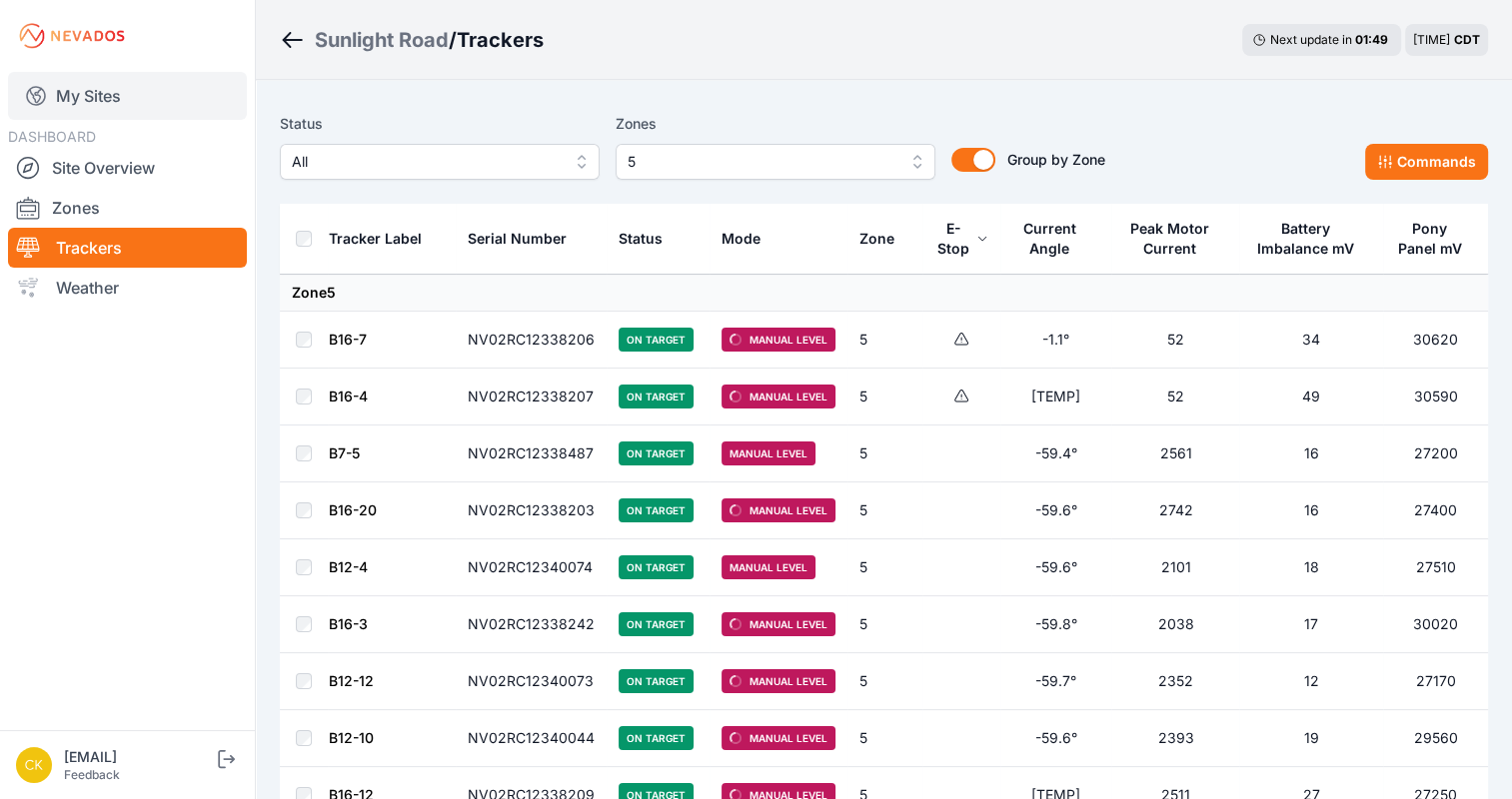 click on "My Sites" at bounding box center [127, 96] 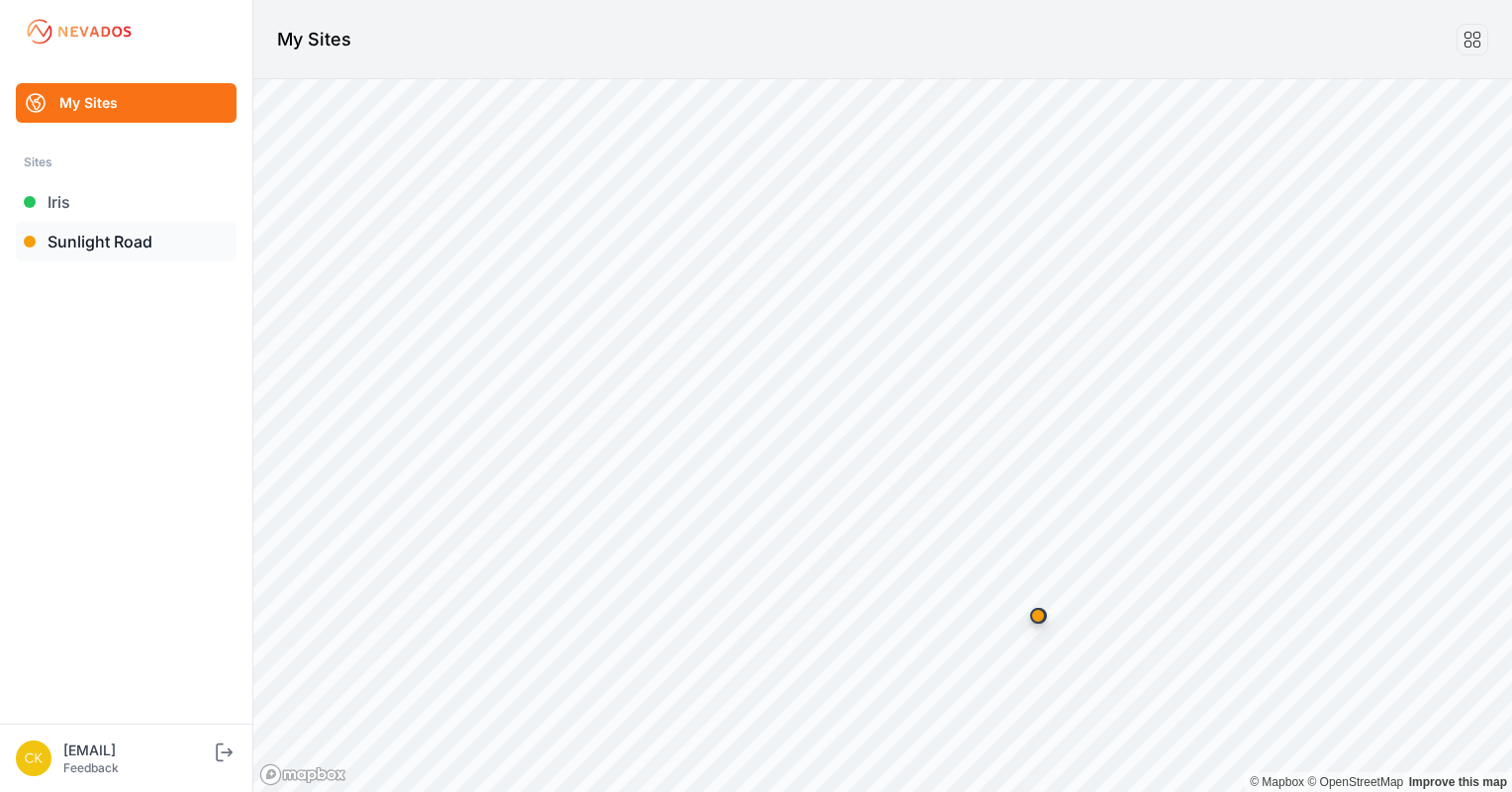 click on "Sunlight Road" at bounding box center (126, 242) 